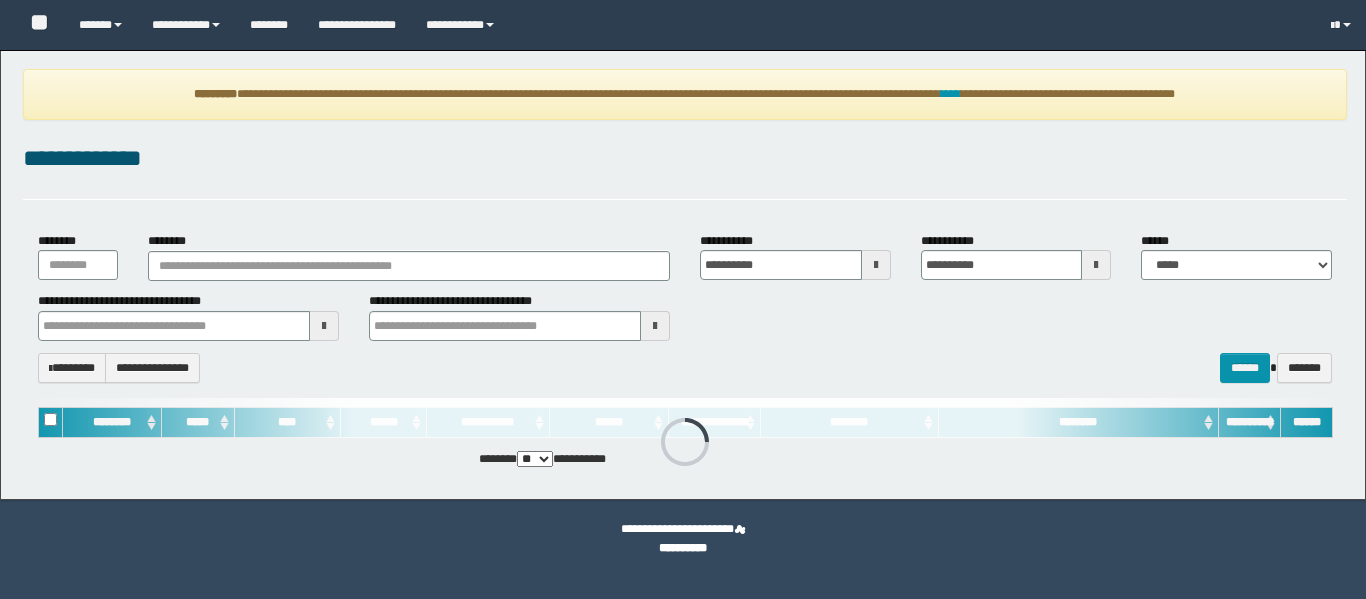 scroll, scrollTop: 0, scrollLeft: 0, axis: both 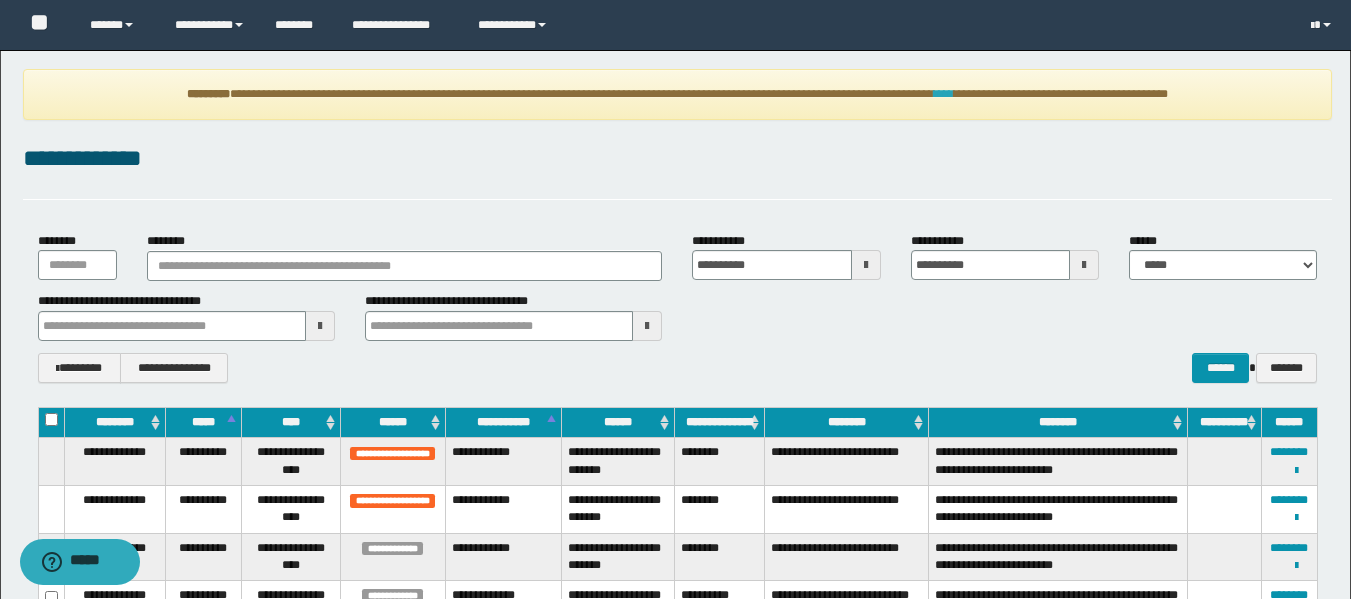 click on "****" at bounding box center [944, 94] 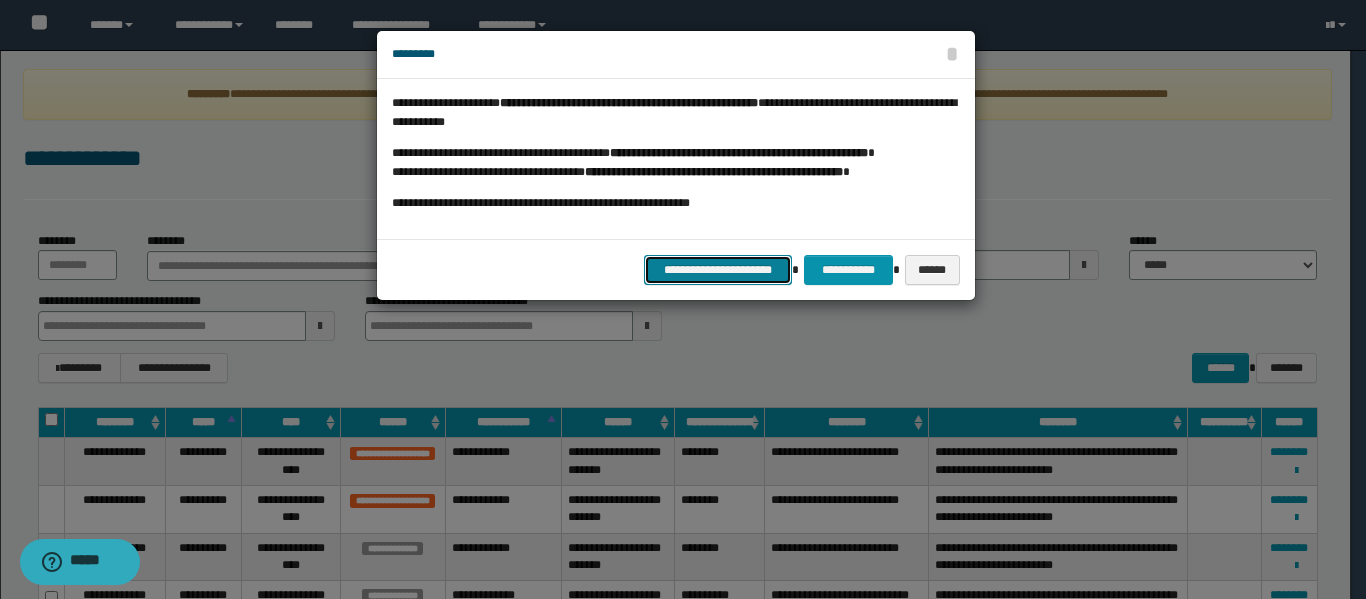 click on "**********" at bounding box center [718, 270] 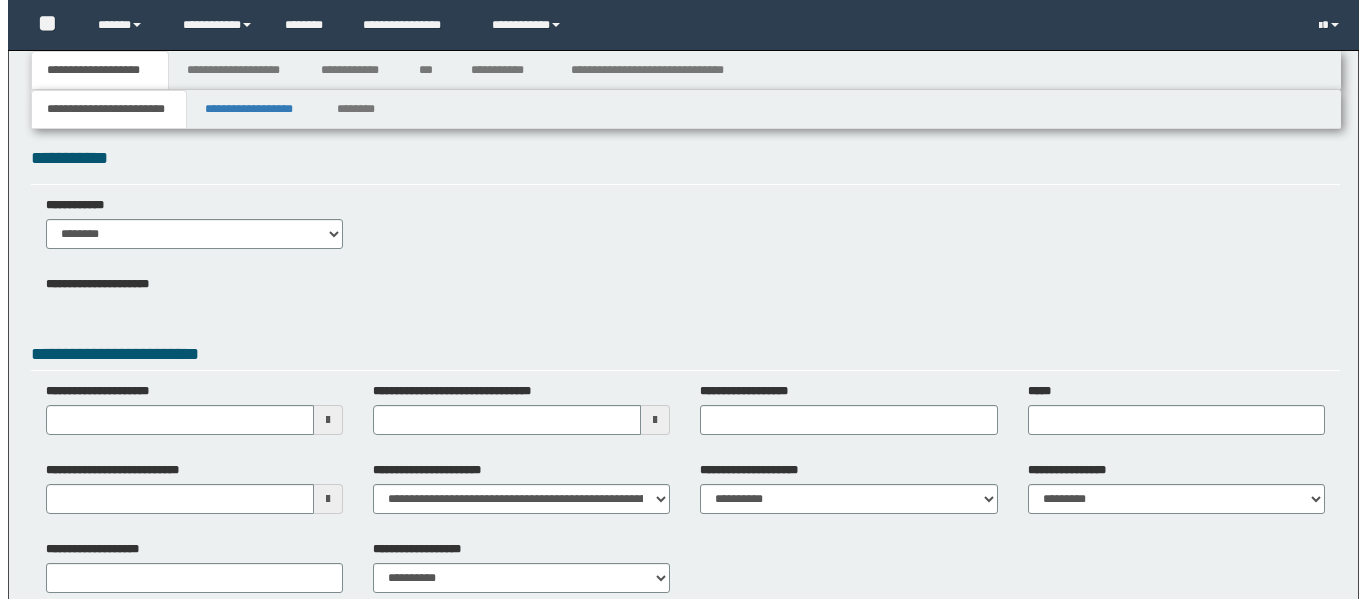 scroll, scrollTop: 0, scrollLeft: 0, axis: both 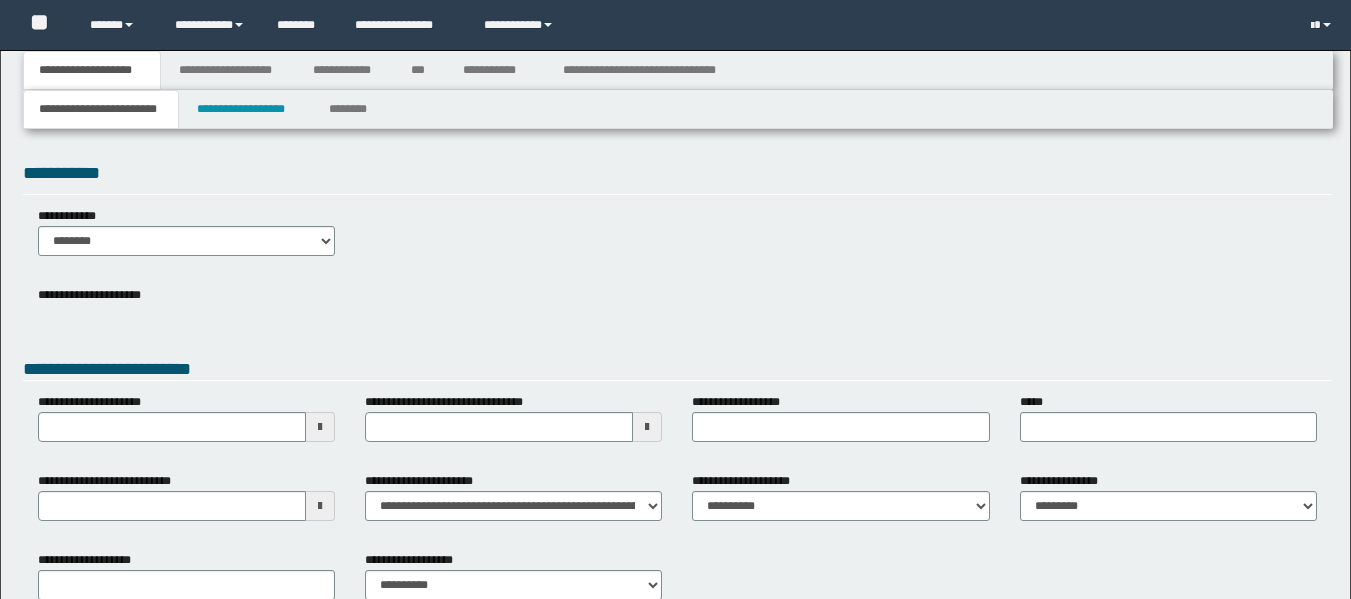 type 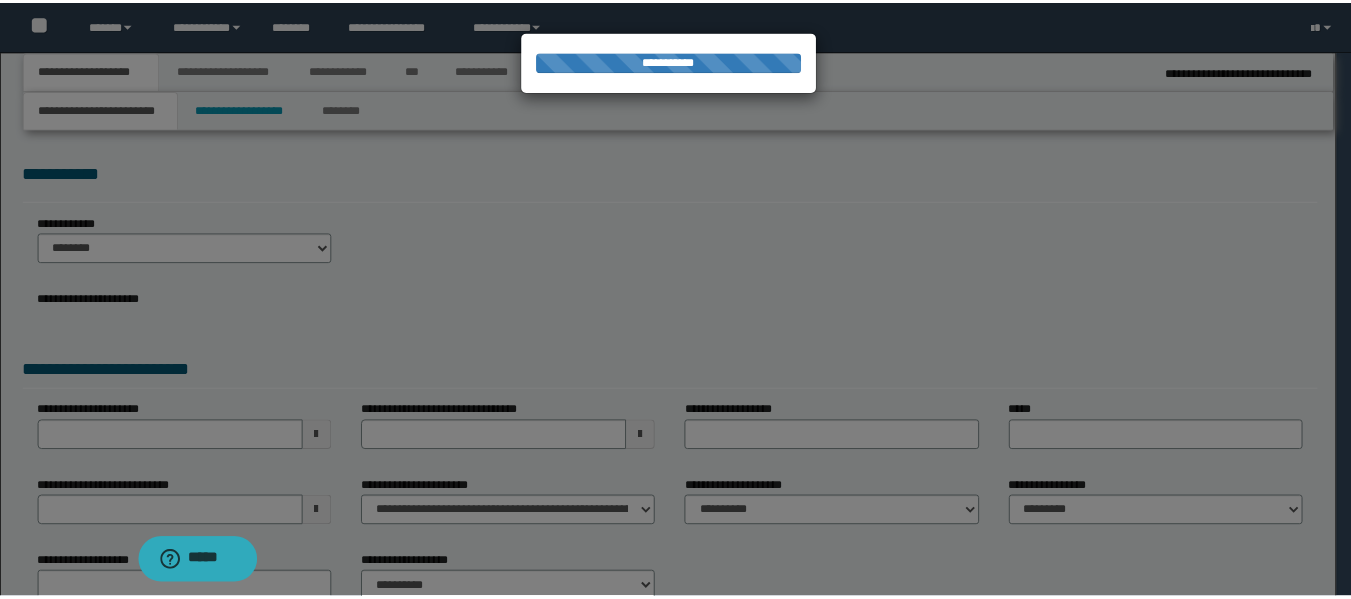 scroll, scrollTop: 0, scrollLeft: 0, axis: both 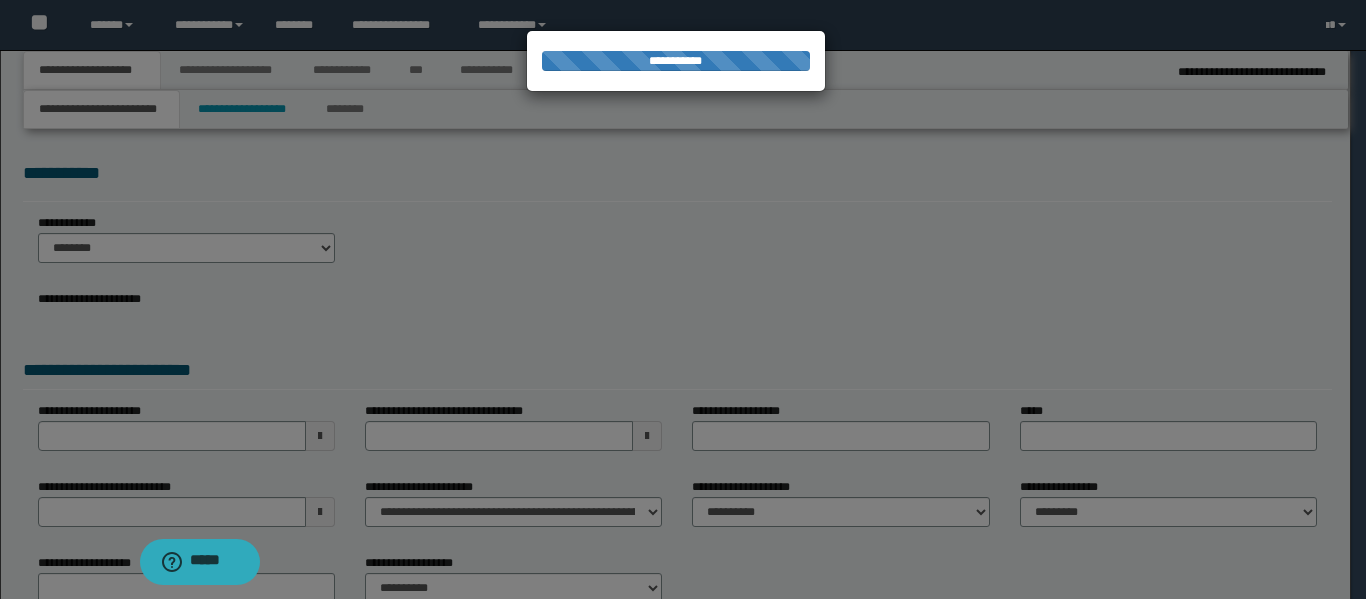 type on "**********" 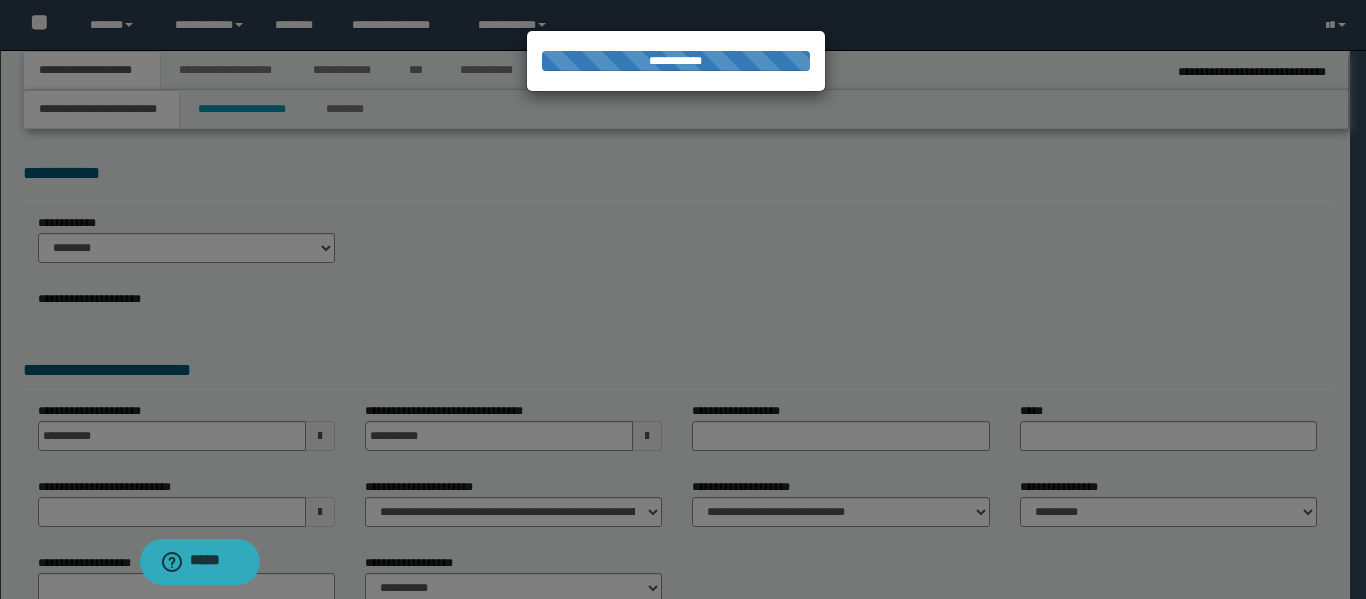 type on "**********" 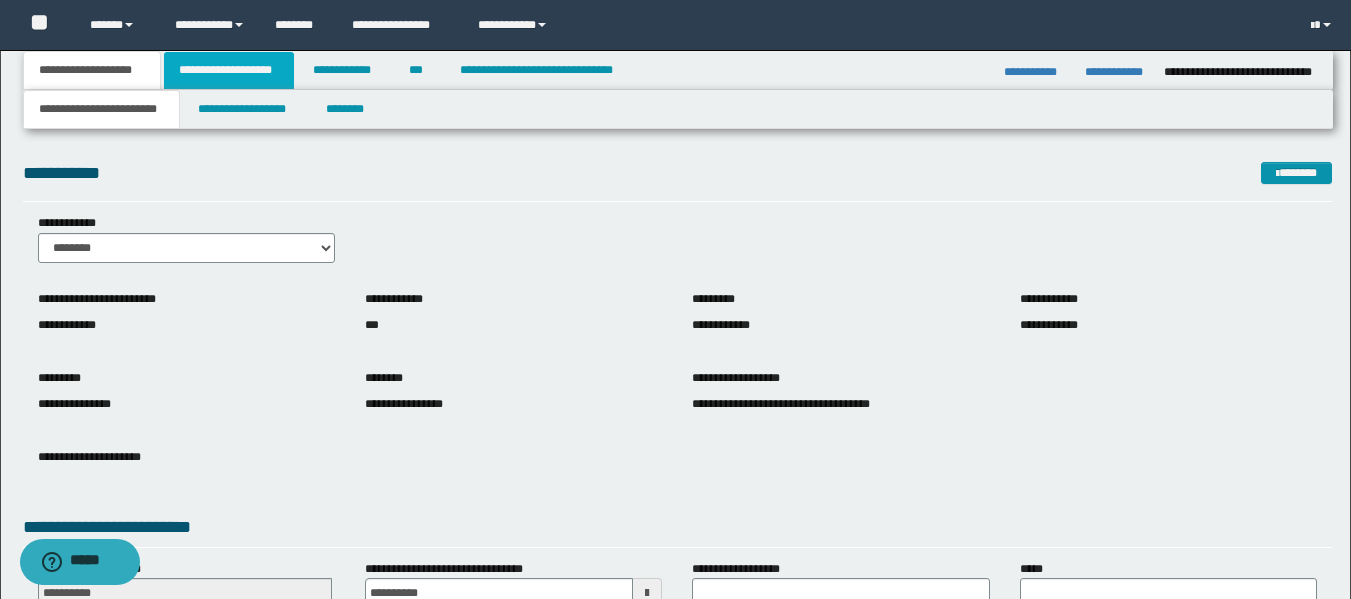 click on "**********" at bounding box center [229, 70] 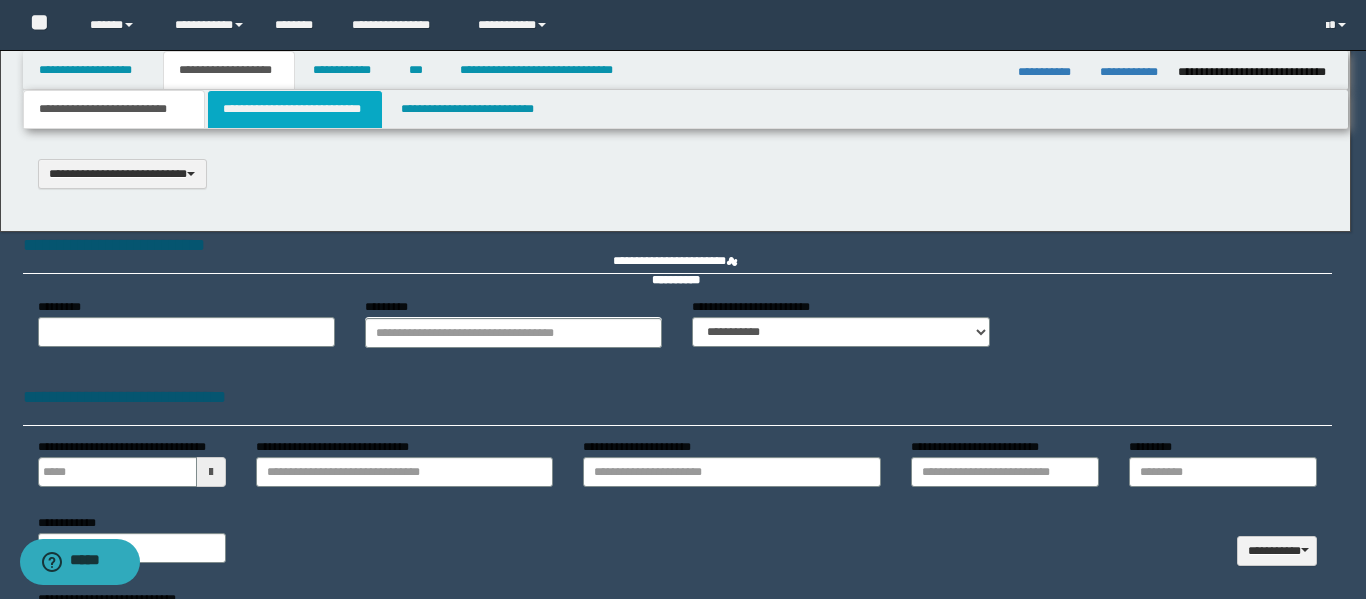 type on "**********" 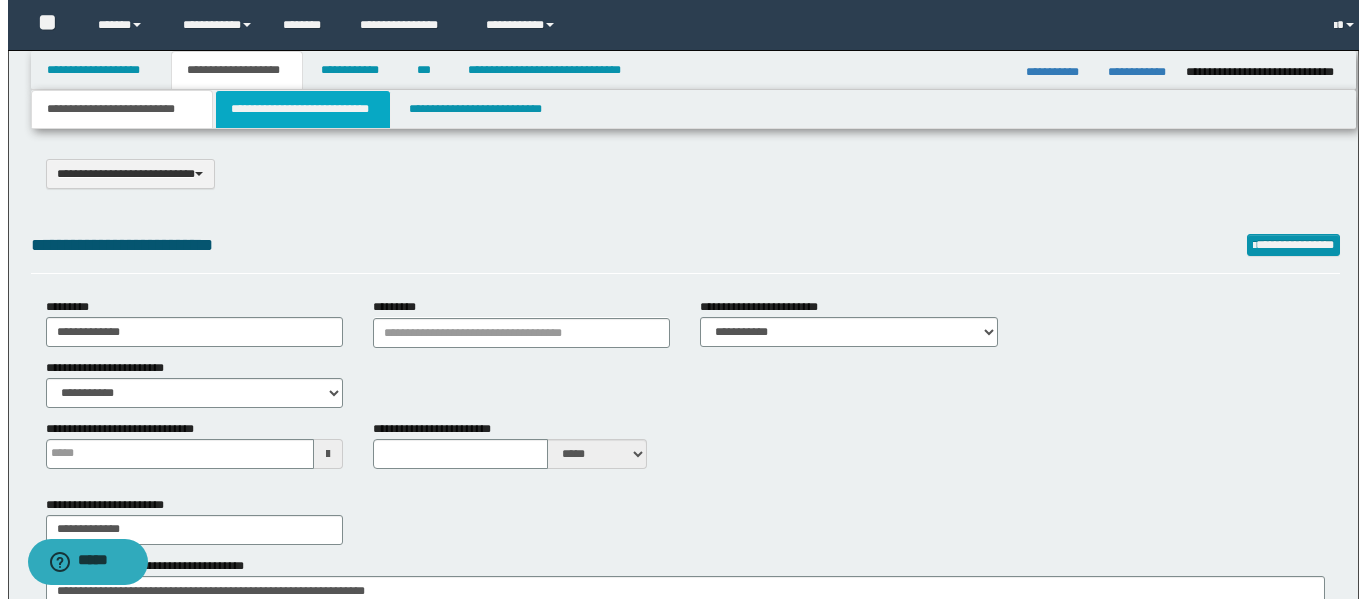 scroll, scrollTop: 0, scrollLeft: 0, axis: both 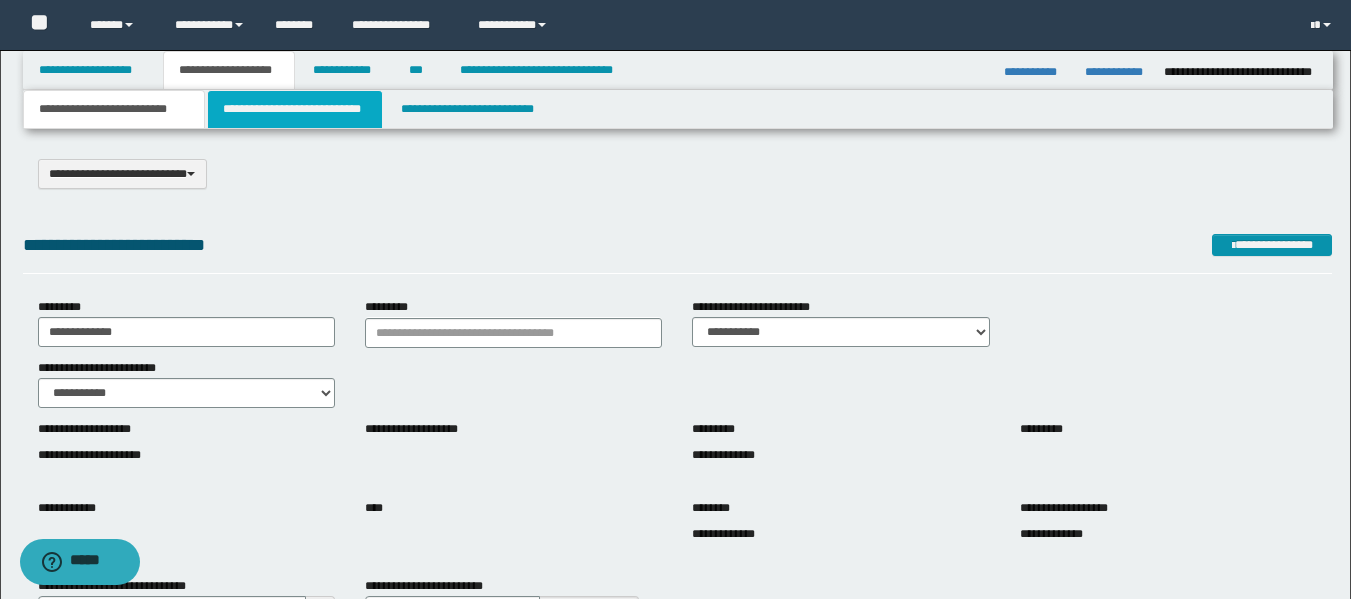 click on "**********" at bounding box center (295, 109) 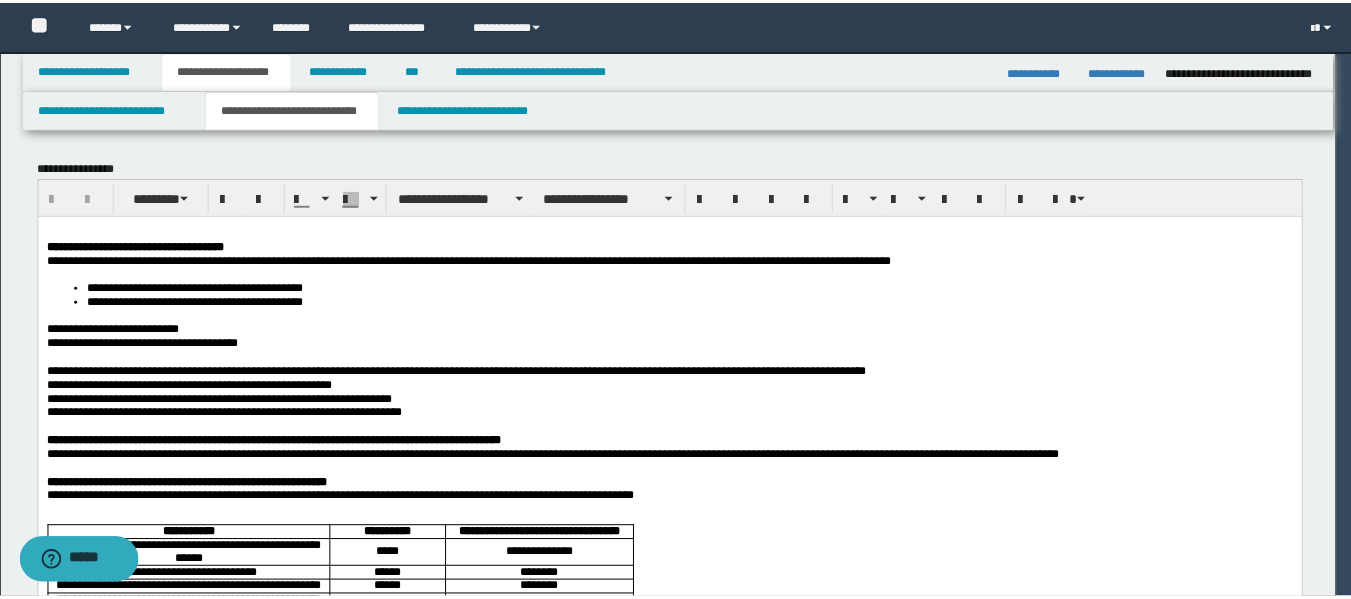 scroll, scrollTop: 0, scrollLeft: 0, axis: both 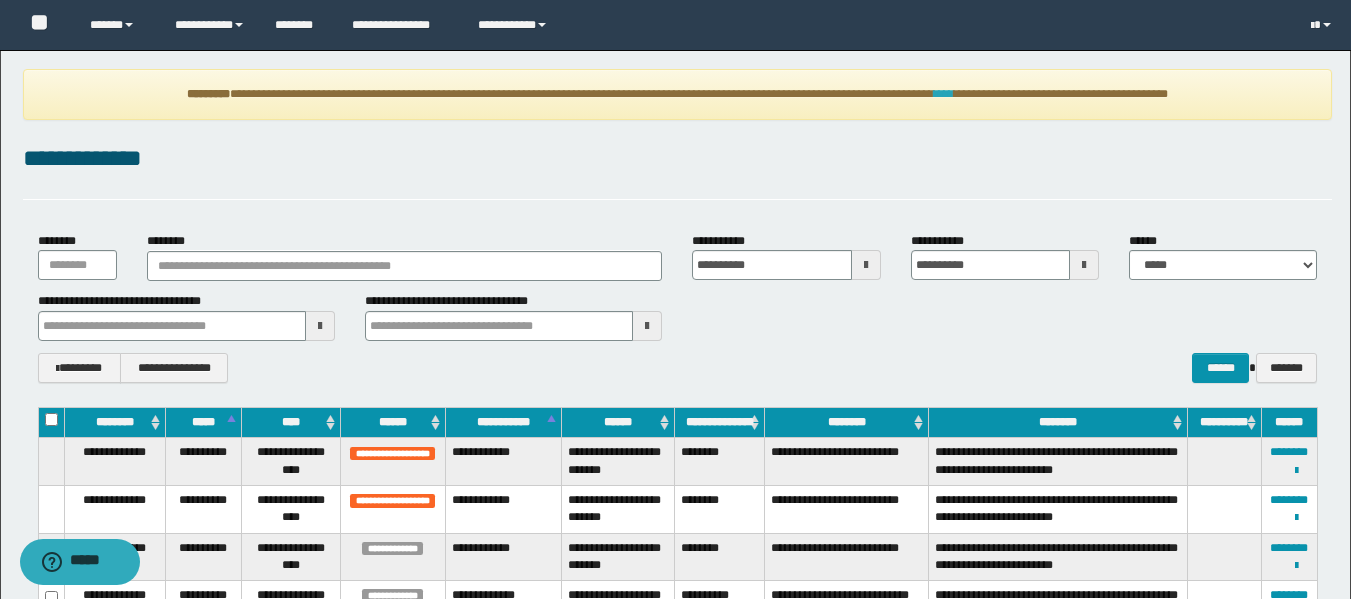 click on "****" at bounding box center [944, 94] 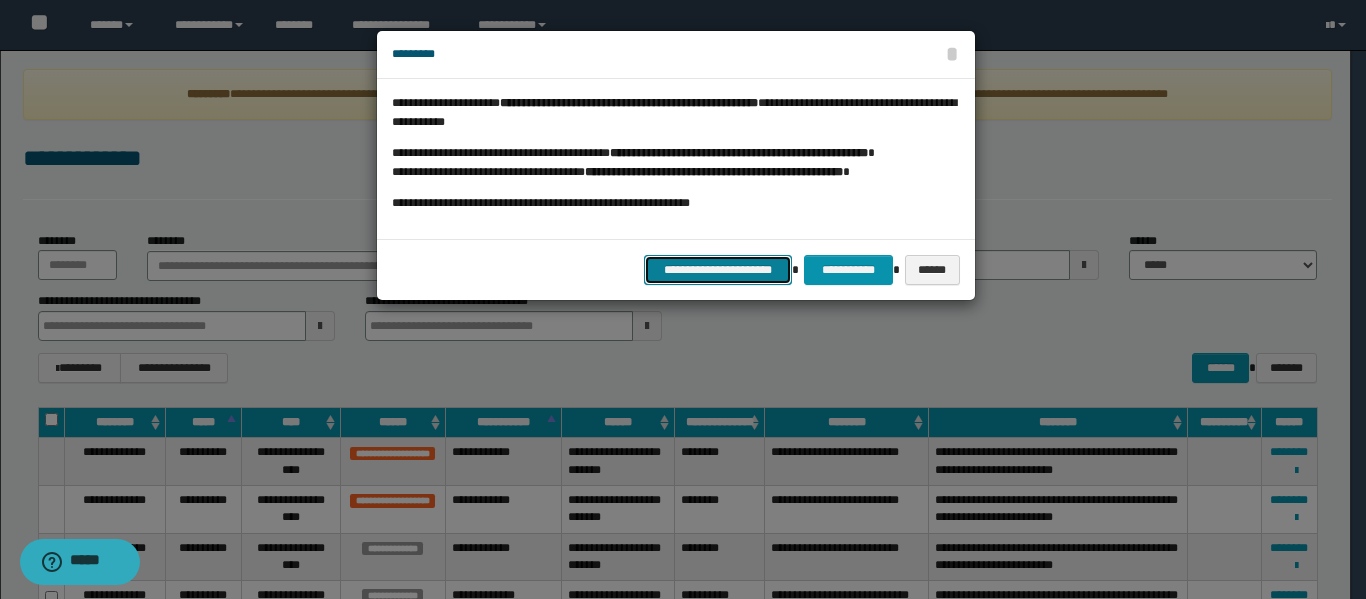 click on "**********" at bounding box center [718, 270] 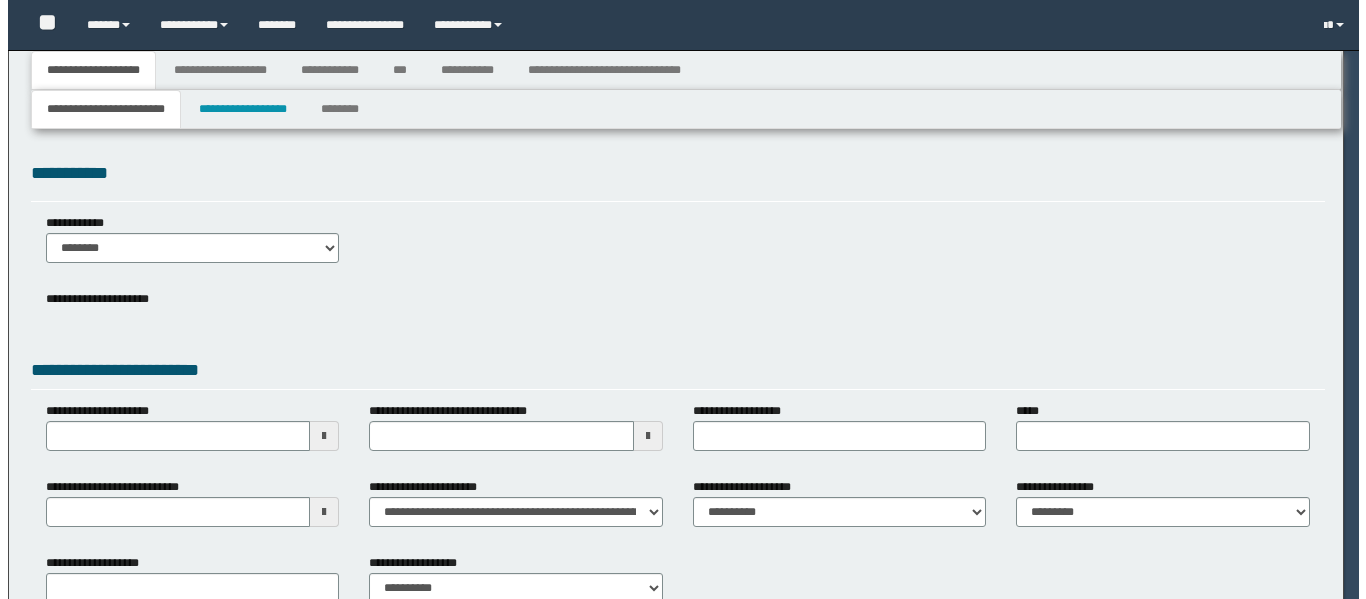 scroll, scrollTop: 0, scrollLeft: 0, axis: both 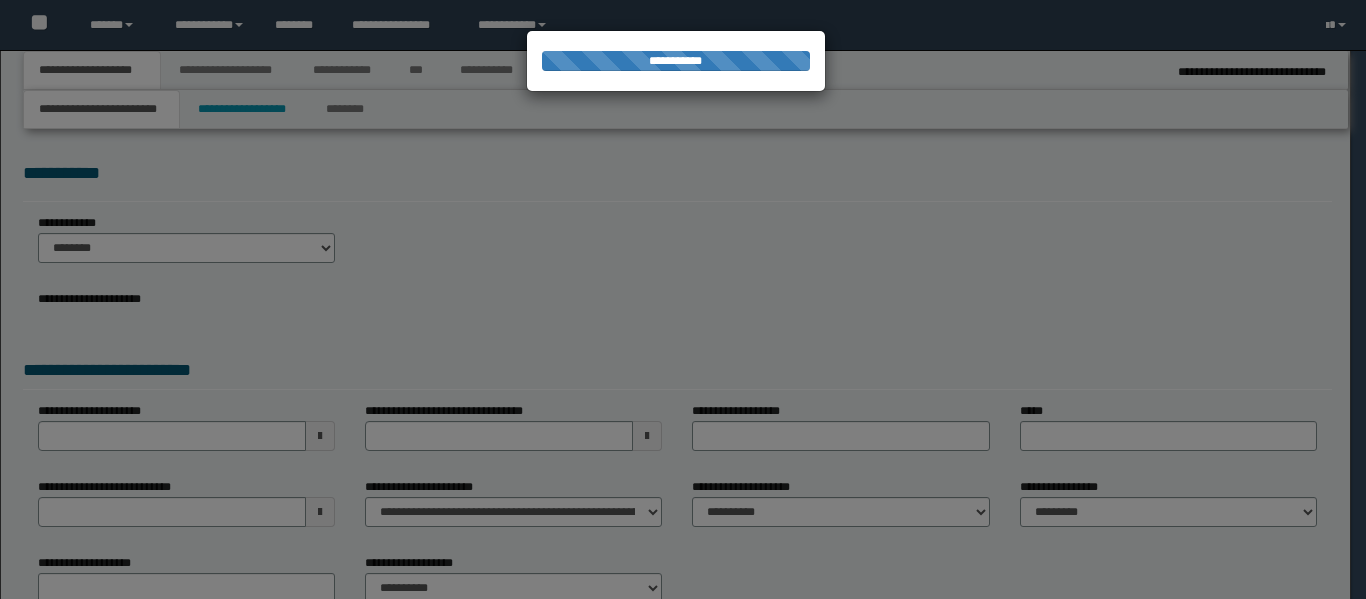 select on "**" 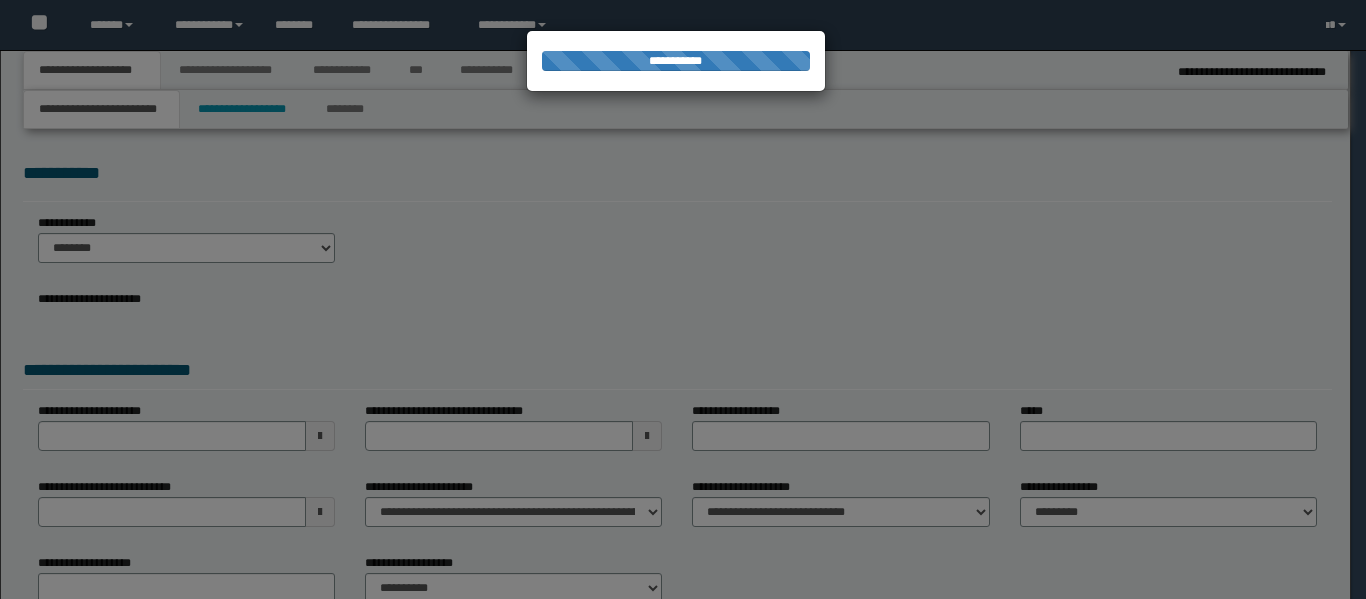 type on "**********" 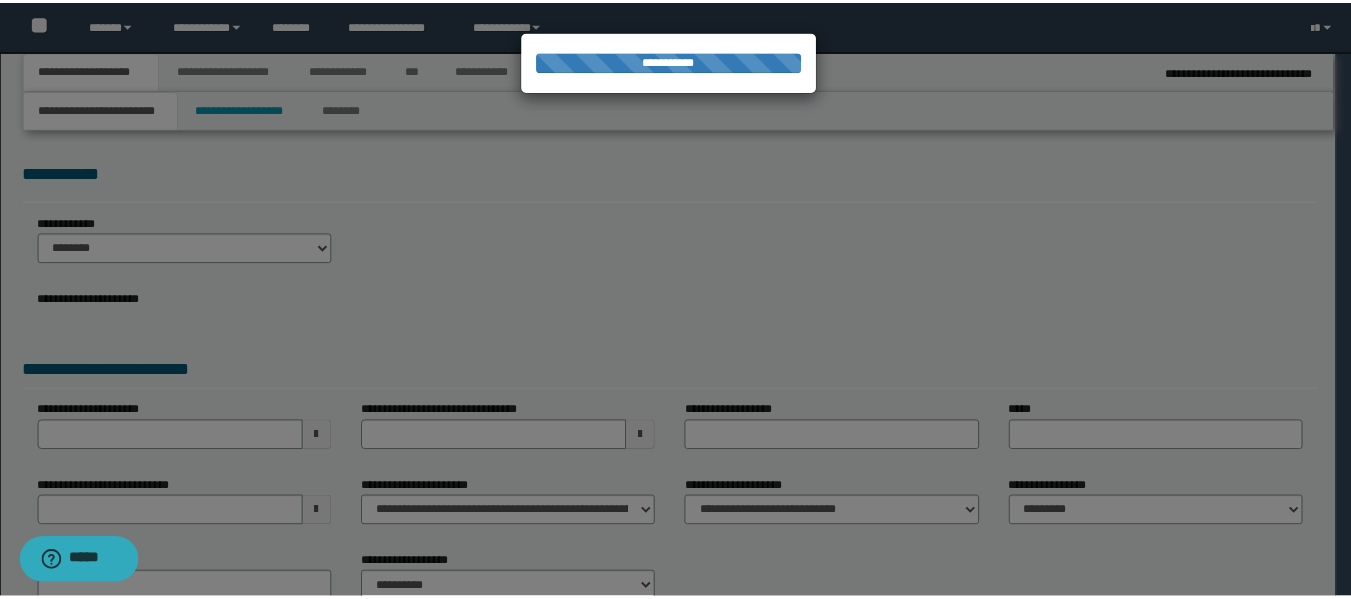 scroll, scrollTop: 0, scrollLeft: 0, axis: both 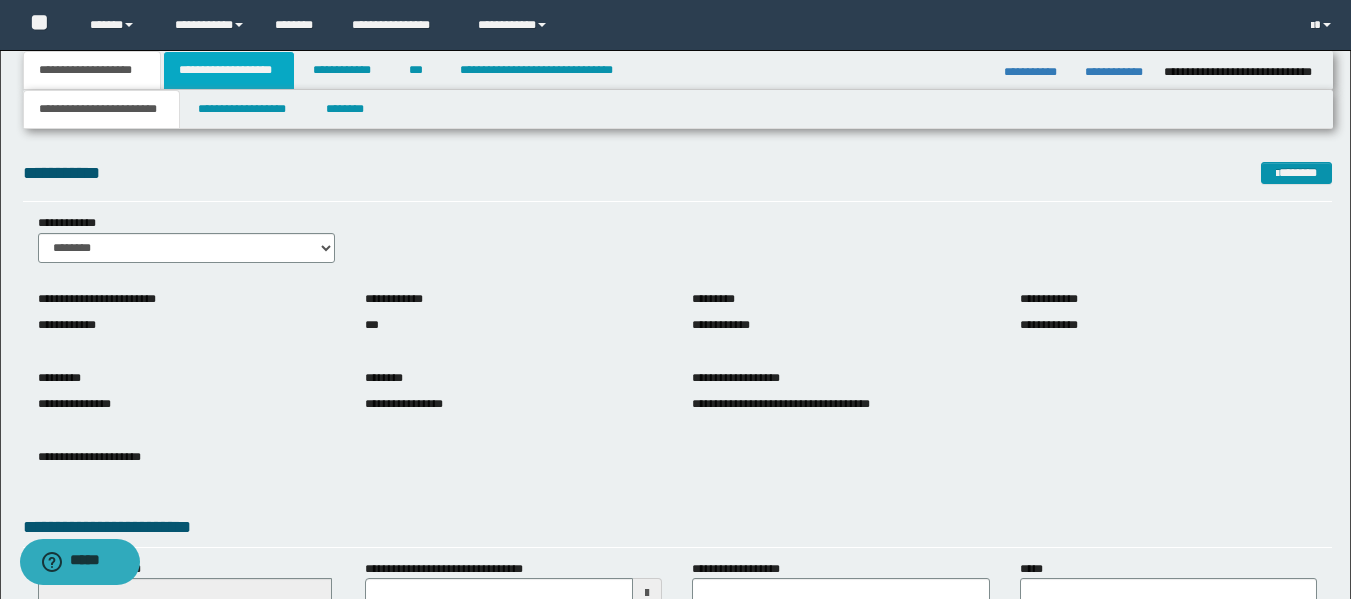 click on "**********" at bounding box center [229, 70] 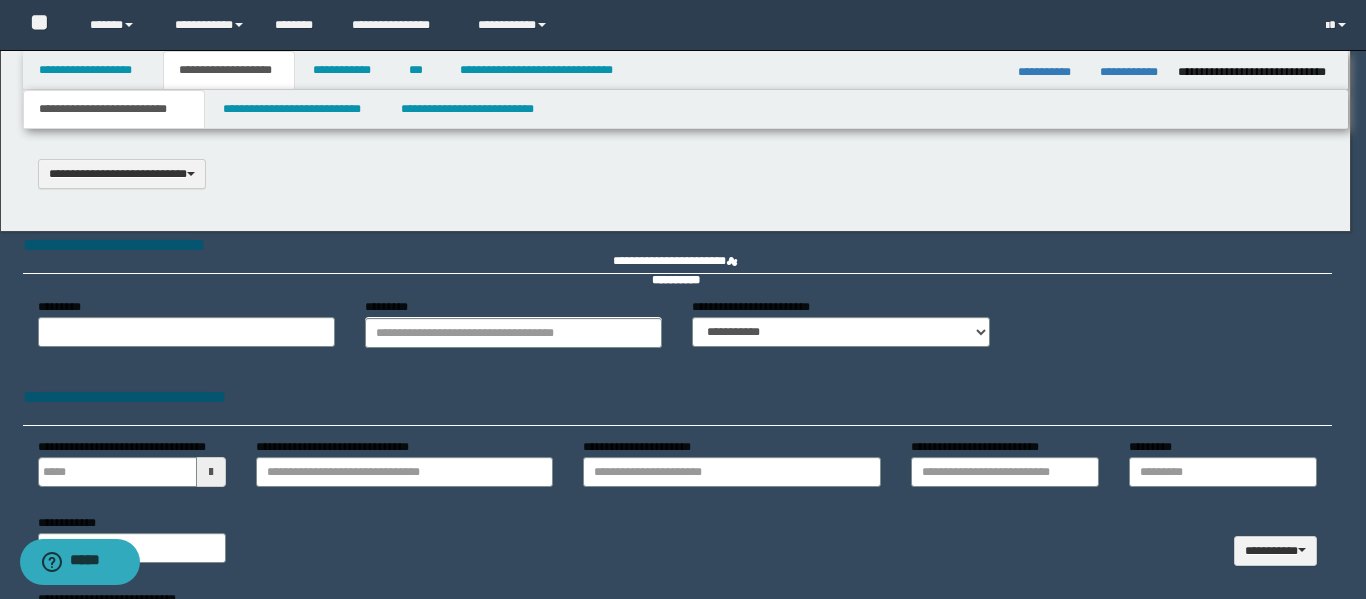 type 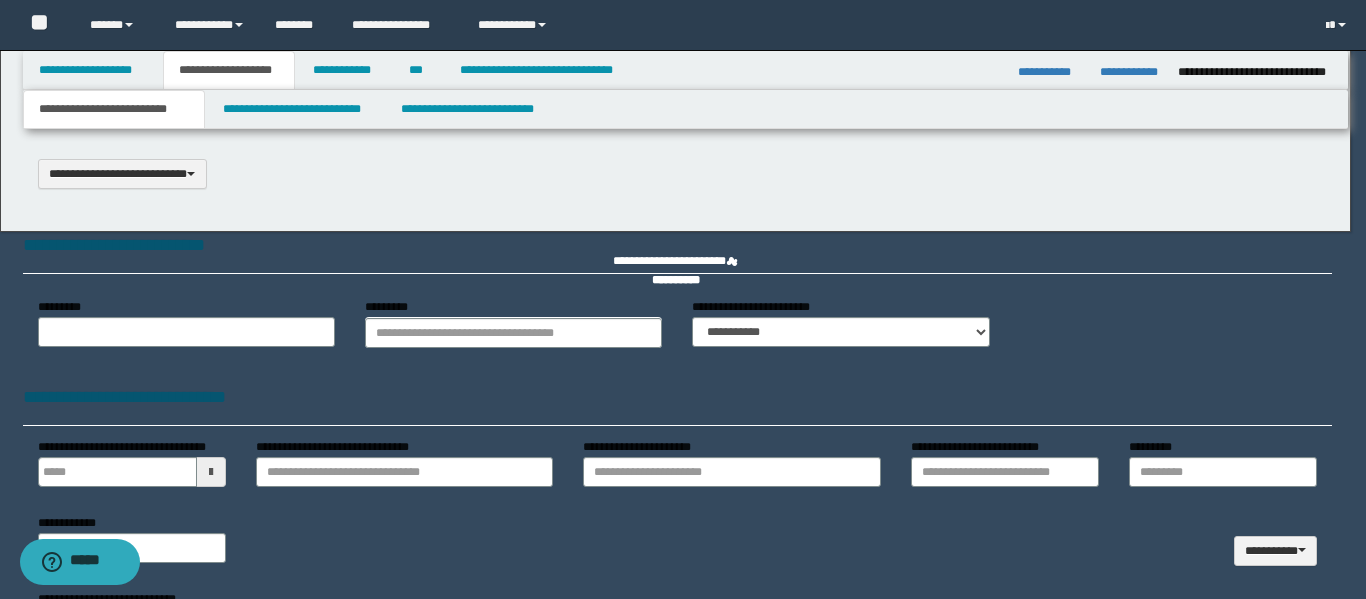 type on "**********" 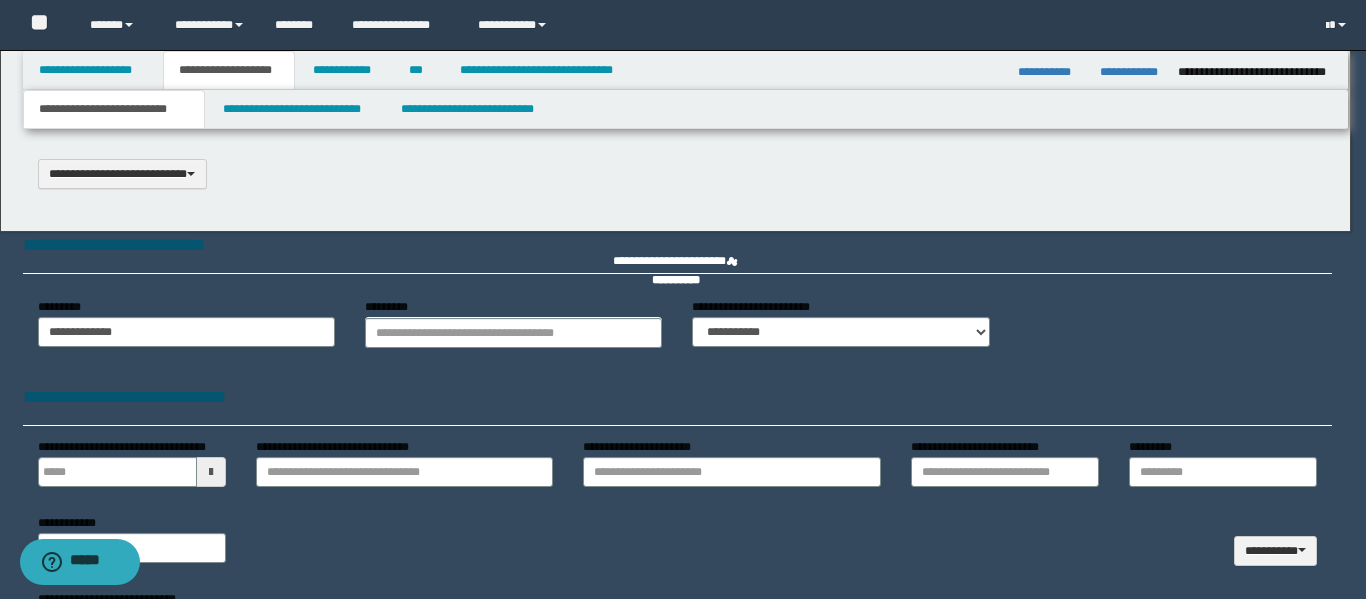 type on "**********" 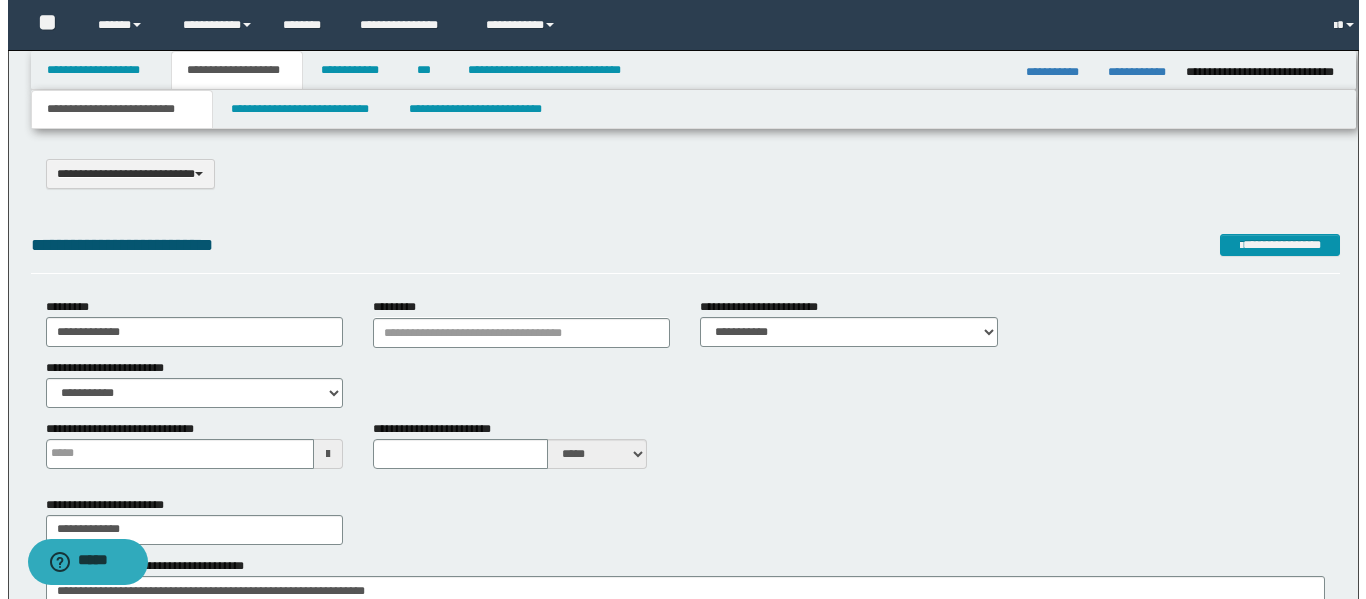 scroll, scrollTop: 0, scrollLeft: 0, axis: both 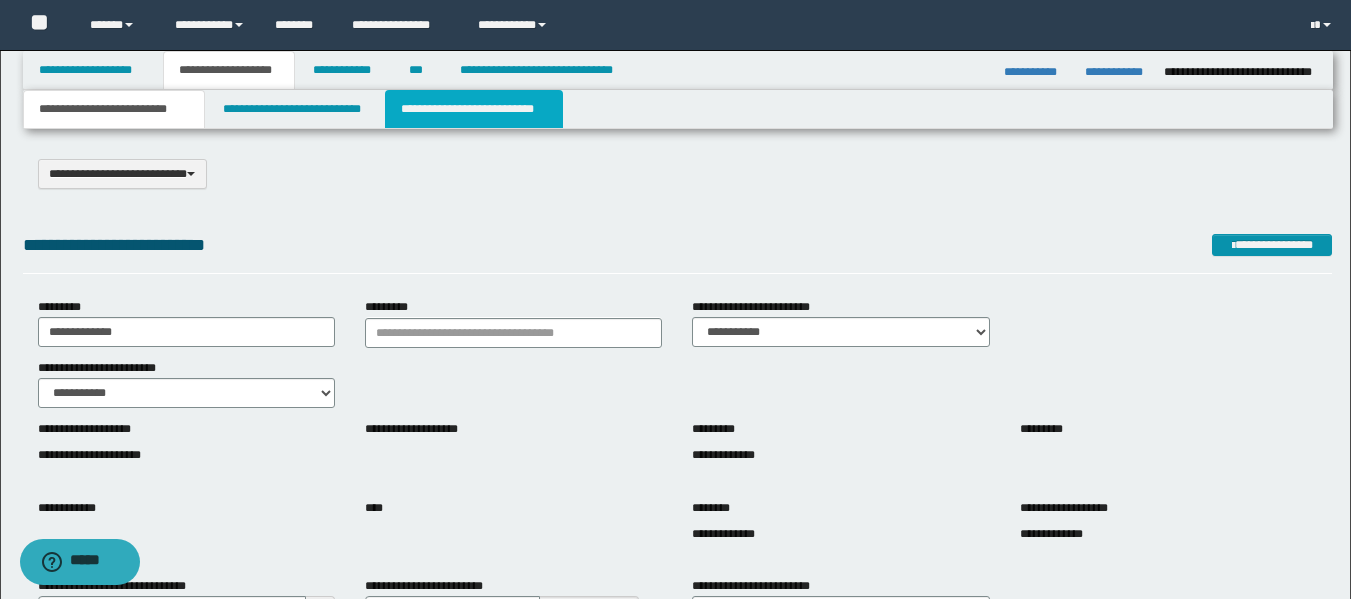 click on "**********" at bounding box center [474, 109] 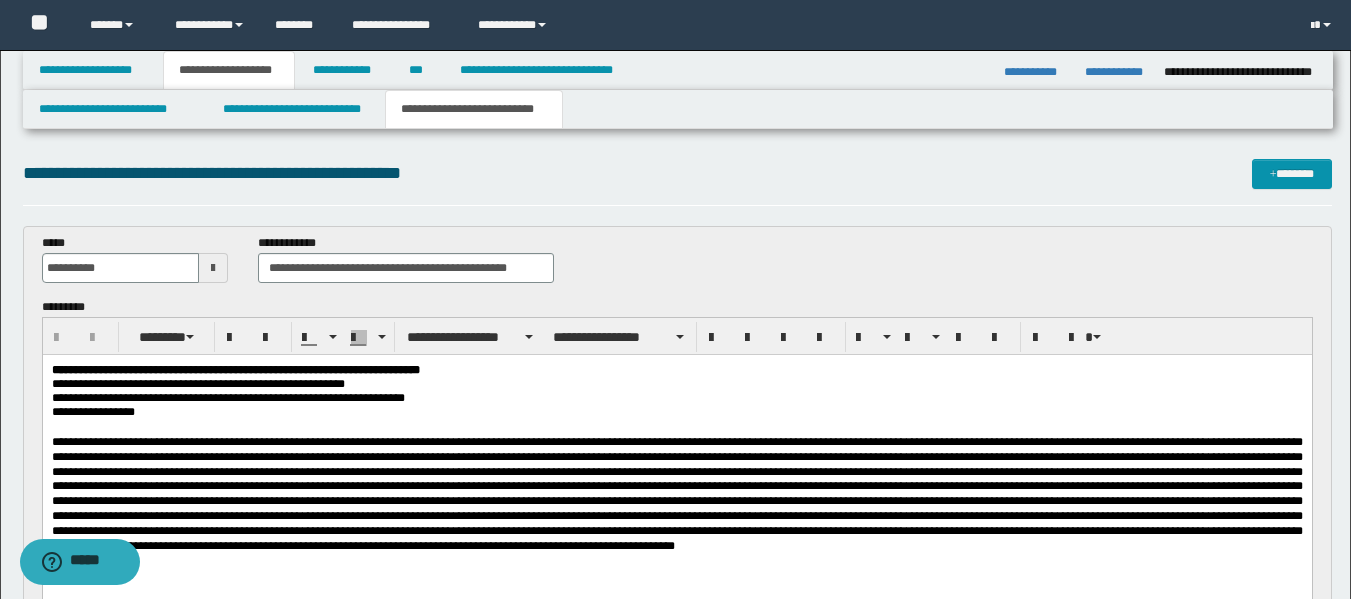 scroll, scrollTop: 0, scrollLeft: 0, axis: both 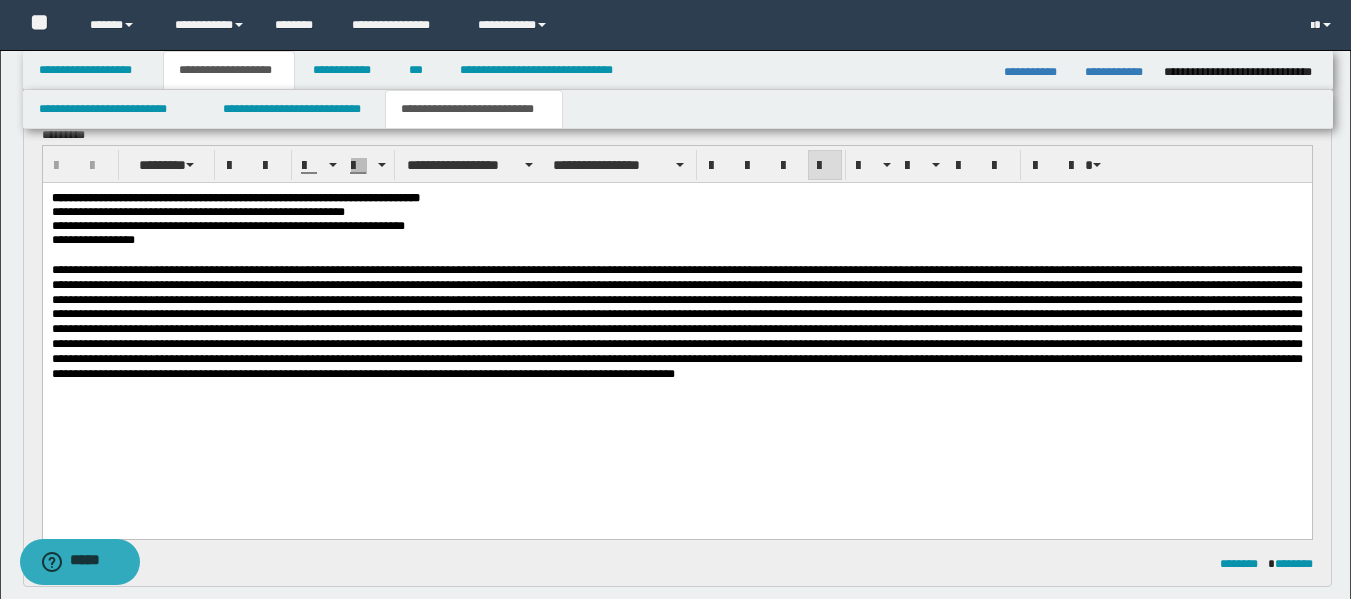click at bounding box center [676, 322] 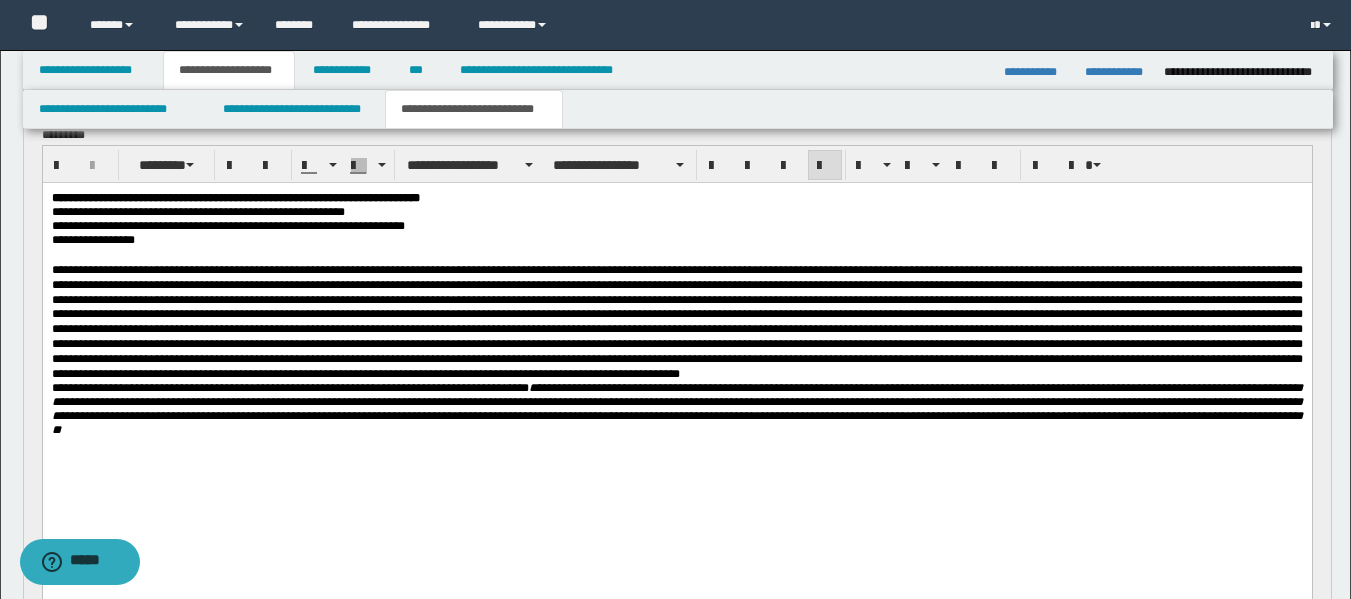 click at bounding box center (676, 322) 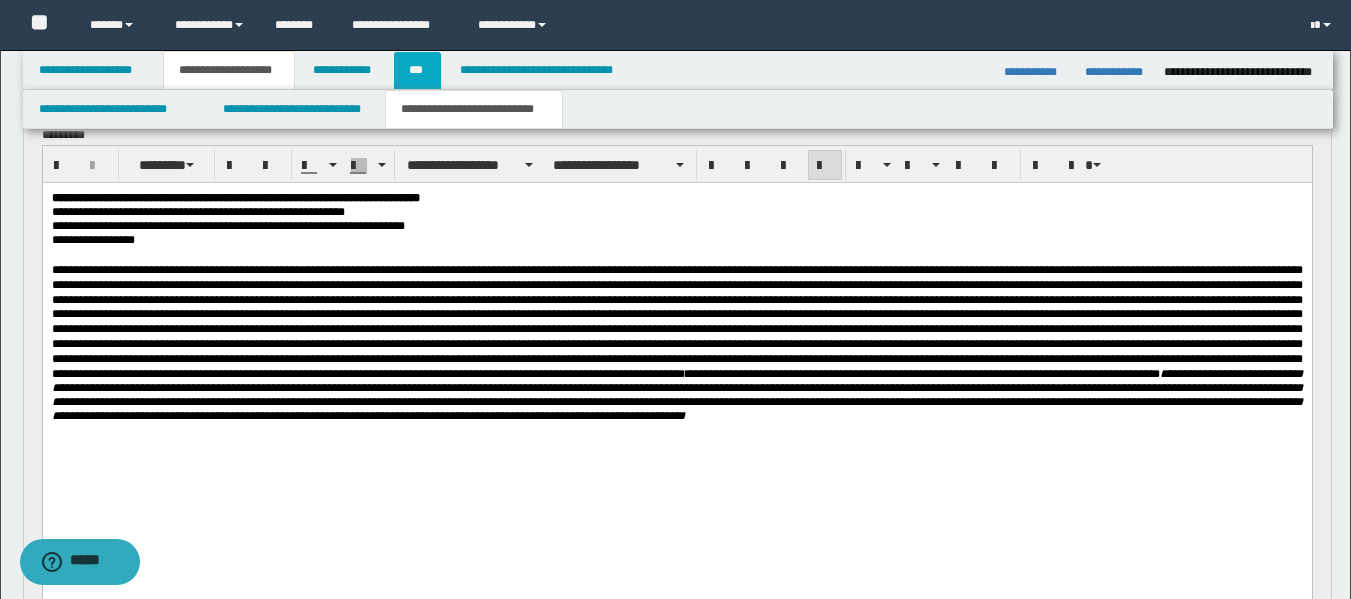 click on "***" at bounding box center [417, 70] 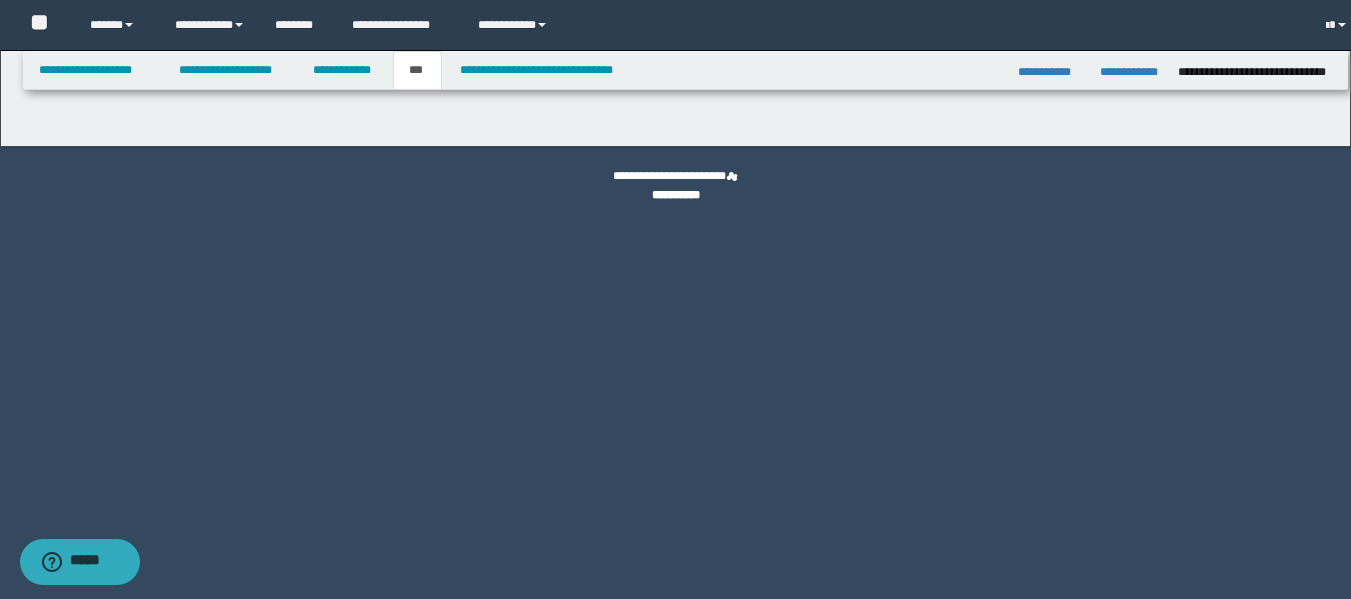scroll, scrollTop: 0, scrollLeft: 0, axis: both 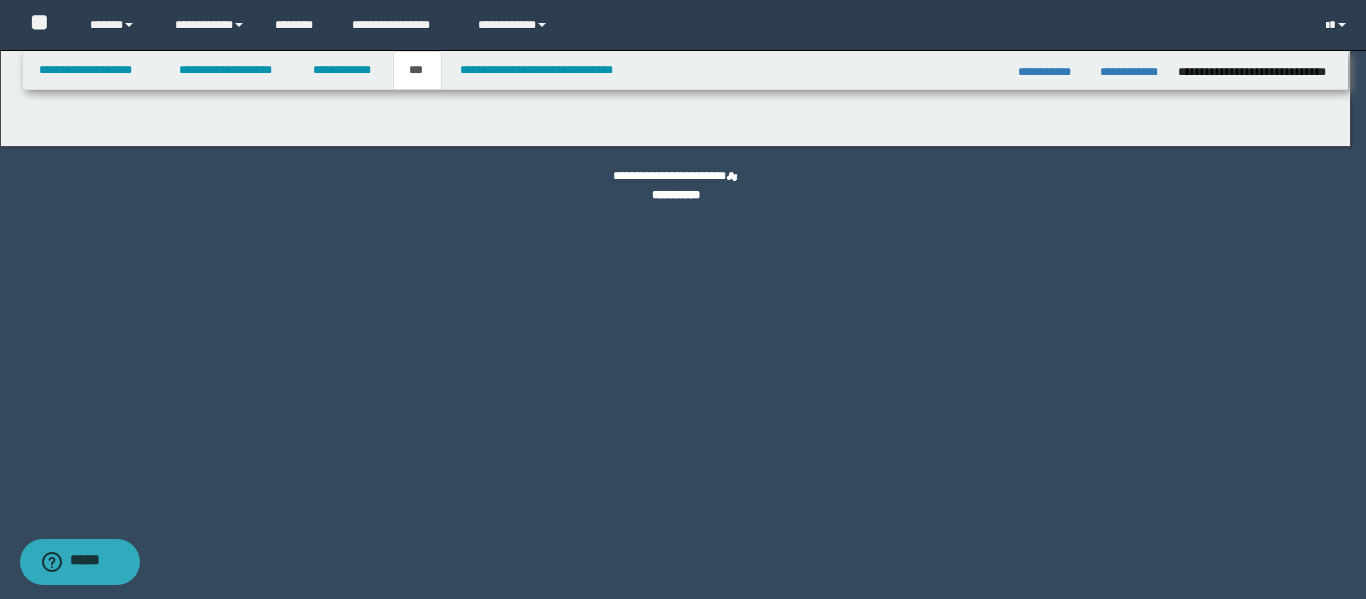 select on "**" 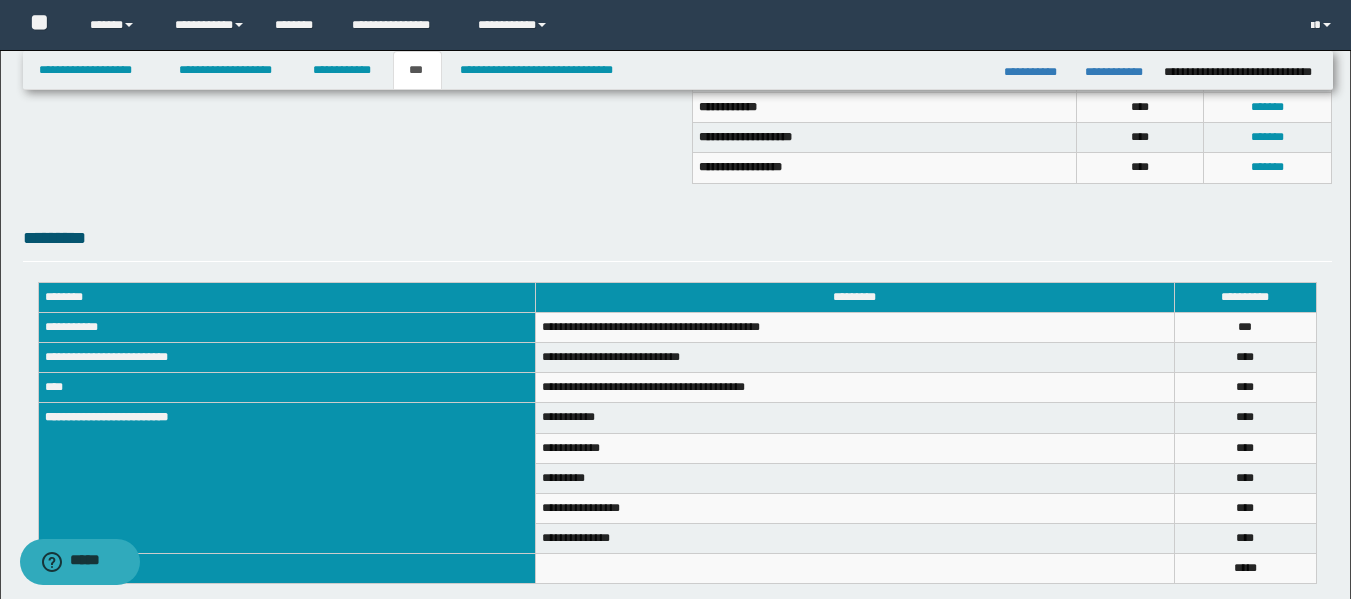 scroll, scrollTop: 577, scrollLeft: 0, axis: vertical 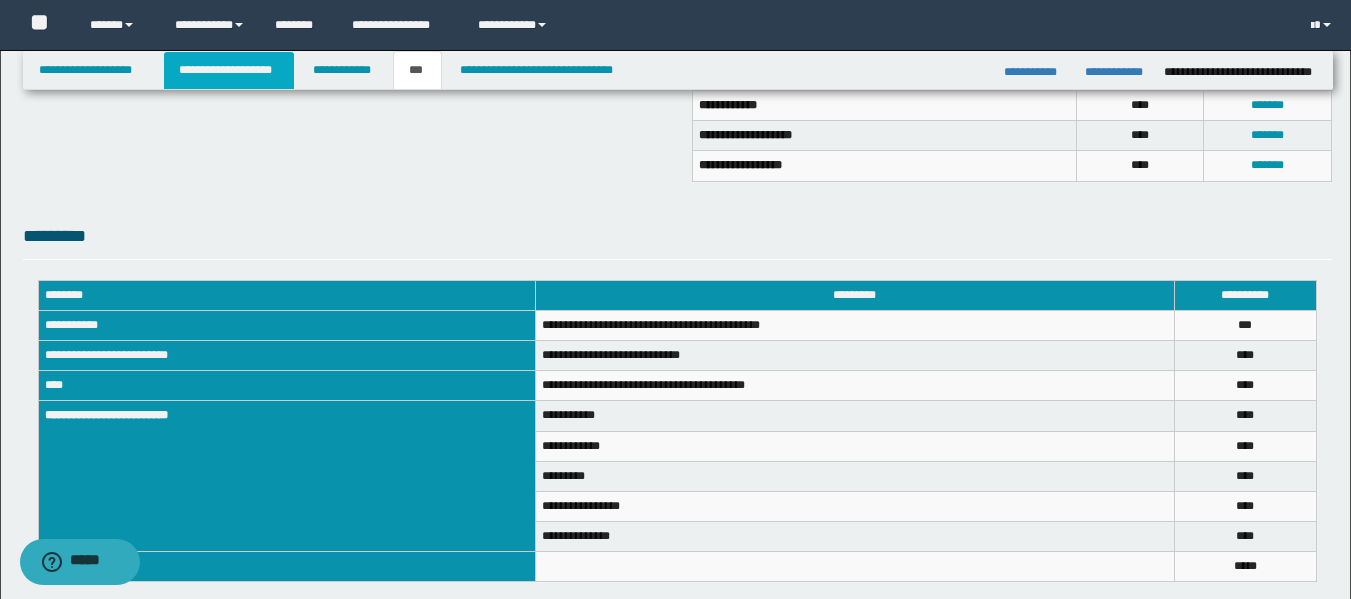 click on "**********" at bounding box center (229, 70) 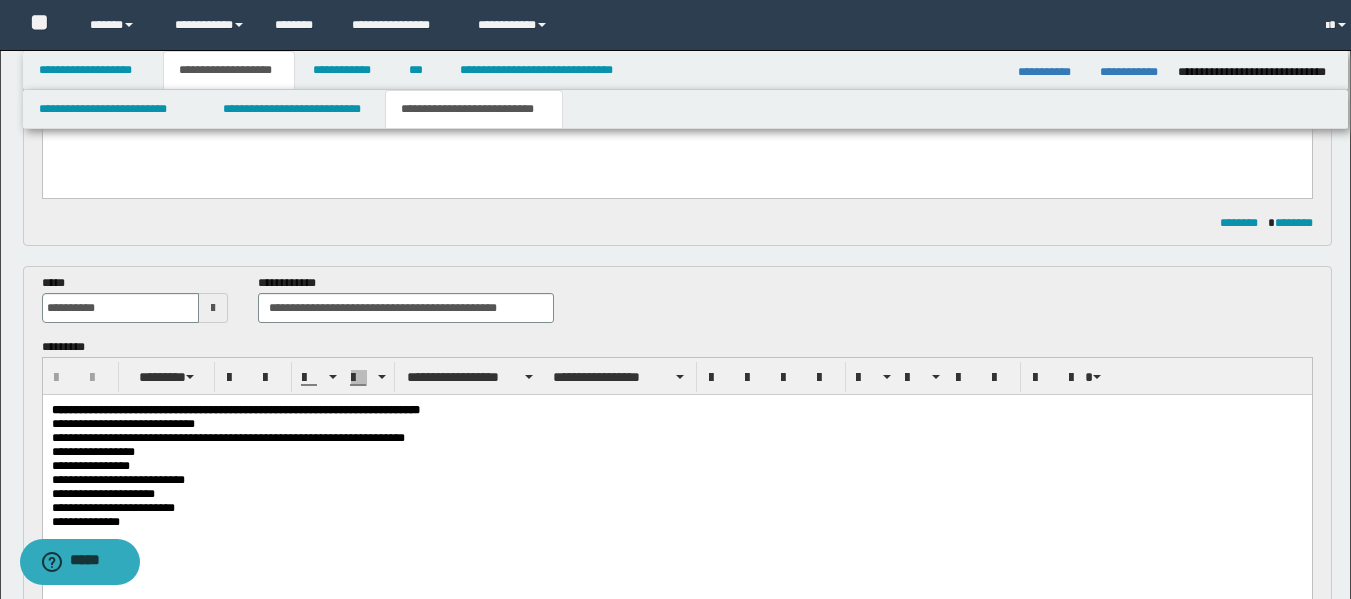 scroll, scrollTop: 608, scrollLeft: 0, axis: vertical 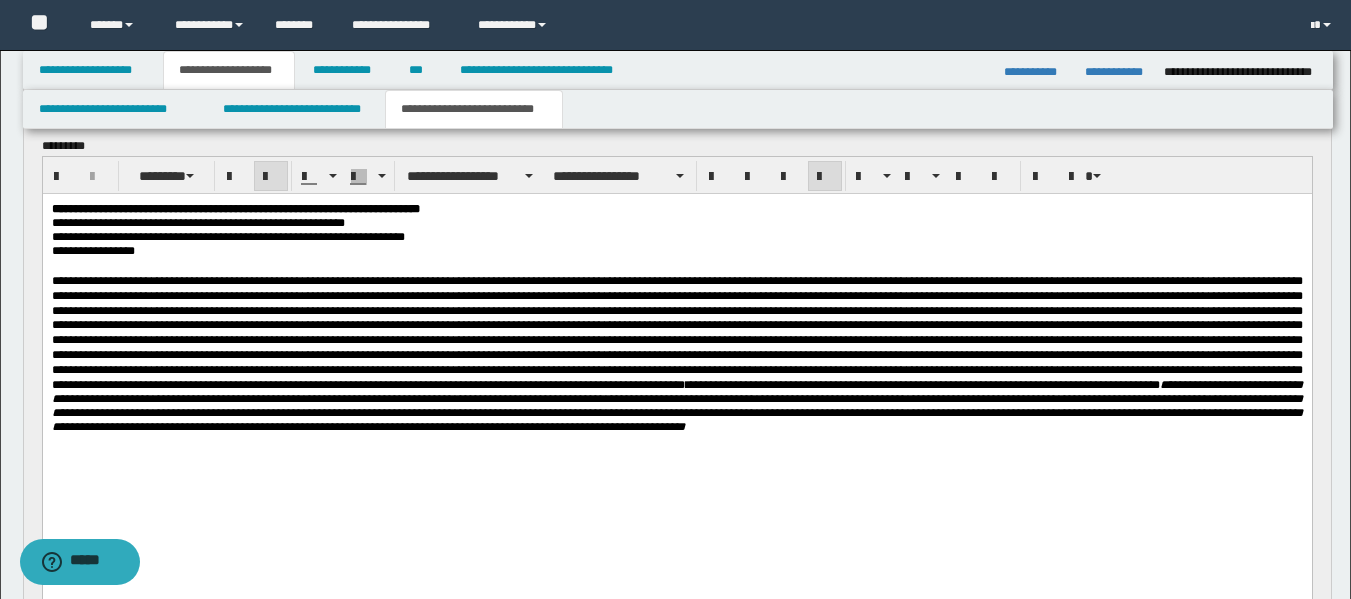 click on "**********" at bounding box center (676, 354) 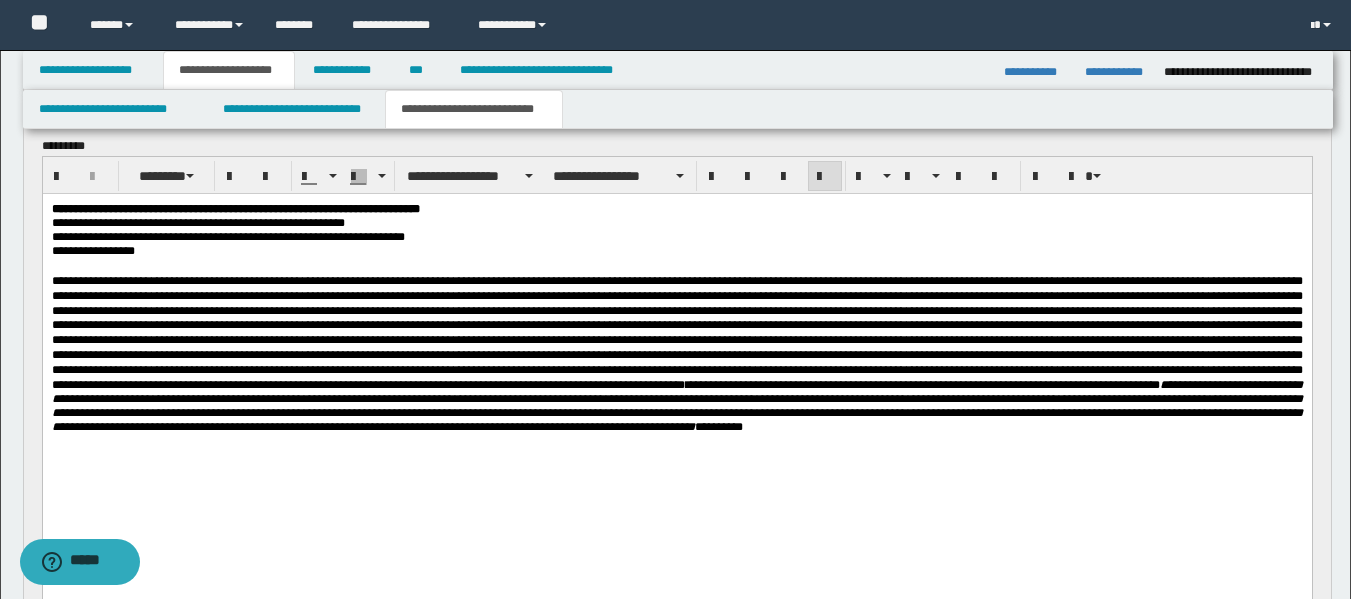 click on "**********" at bounding box center (676, 354) 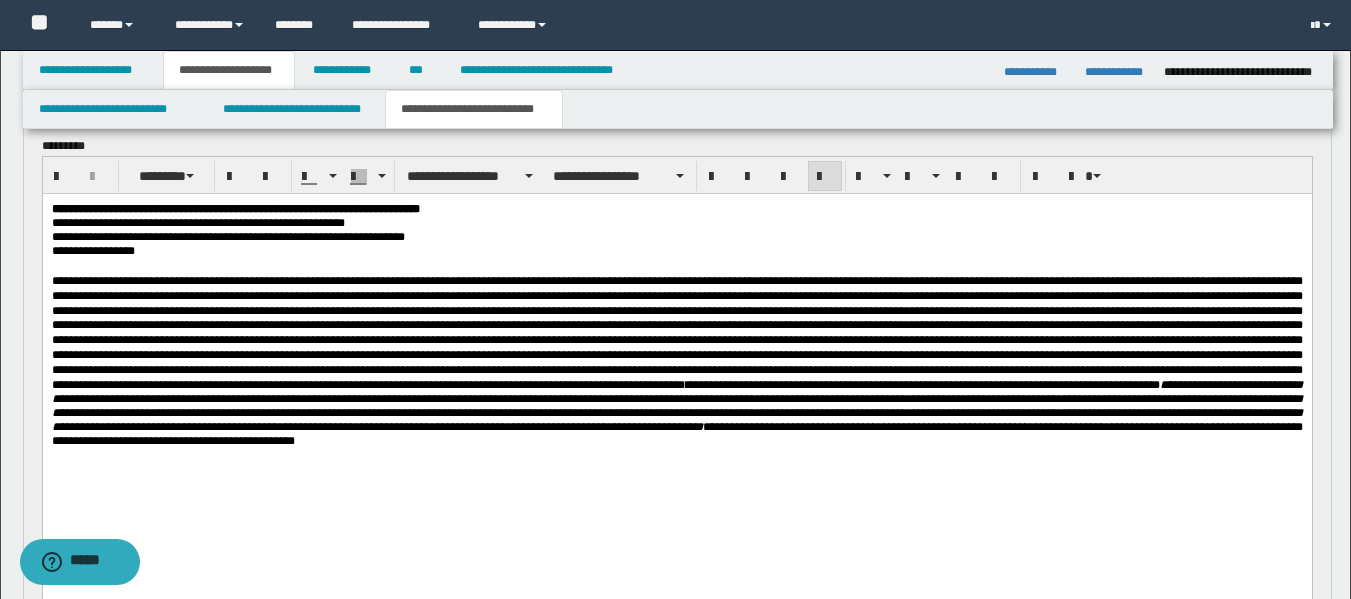 click on "**********" at bounding box center [676, 413] 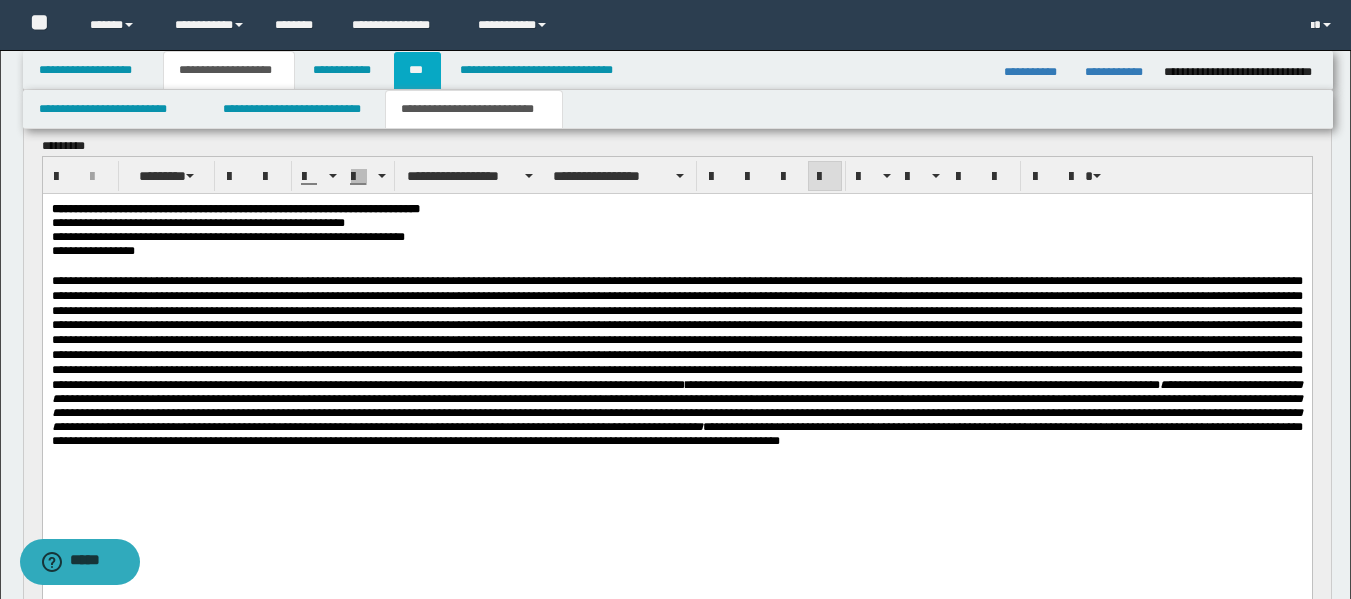click on "***" at bounding box center (417, 70) 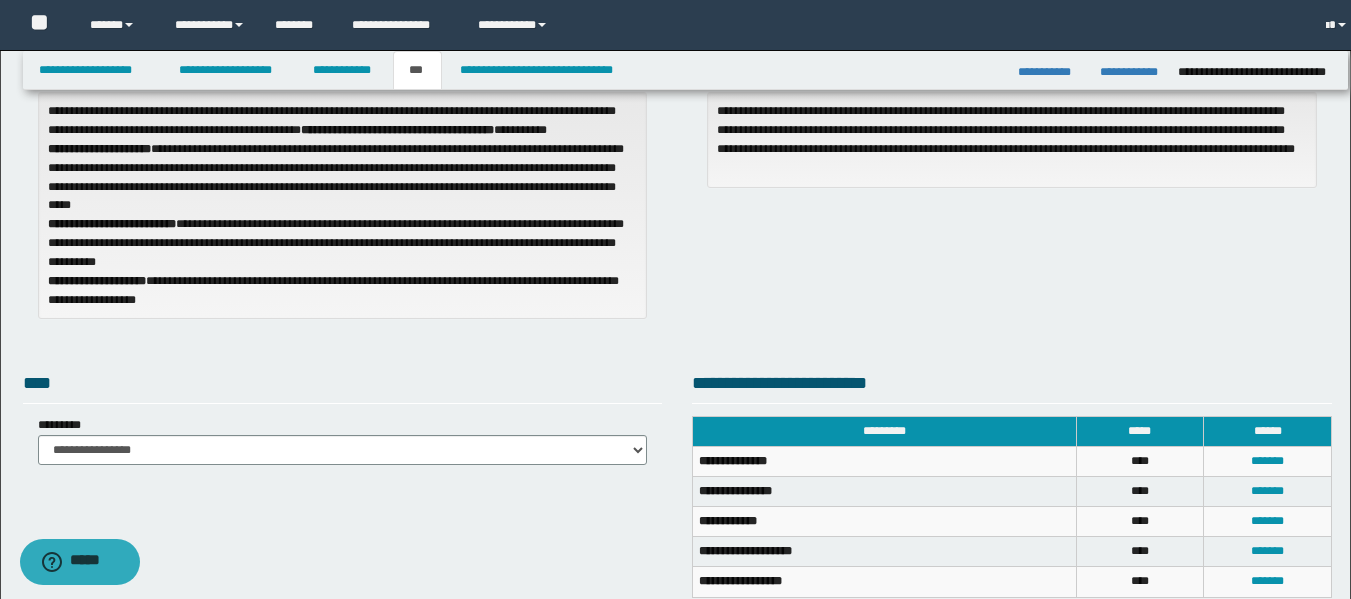 scroll, scrollTop: 130, scrollLeft: 0, axis: vertical 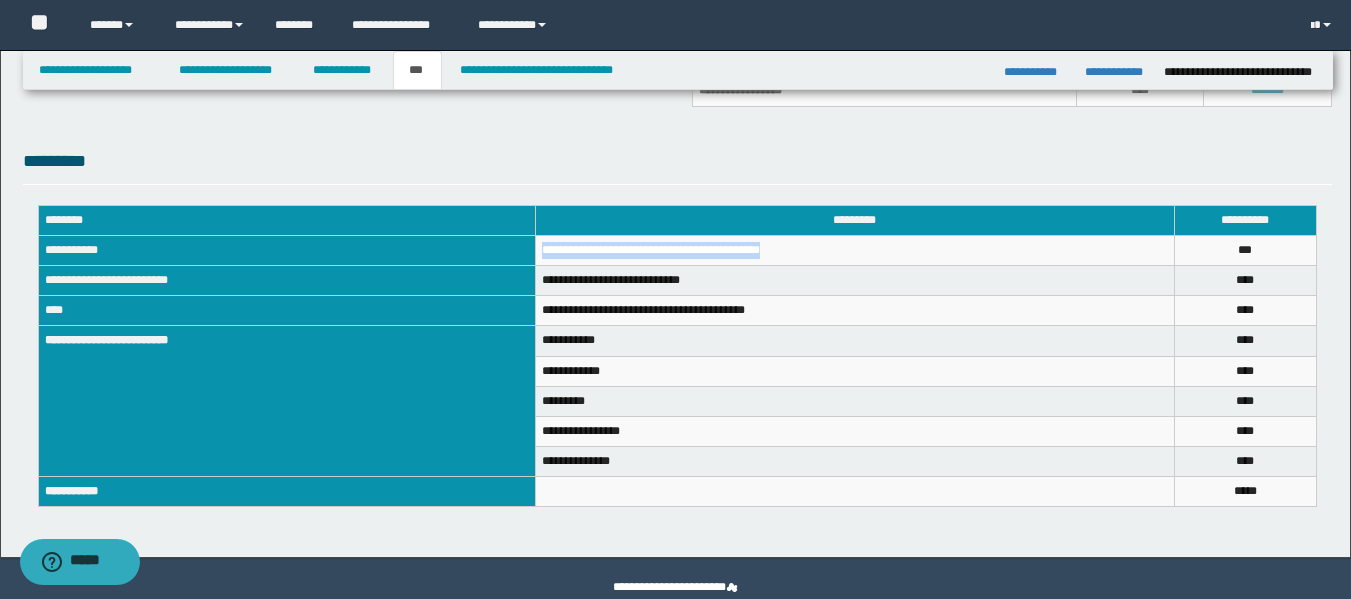 drag, startPoint x: 782, startPoint y: 254, endPoint x: 541, endPoint y: 254, distance: 241 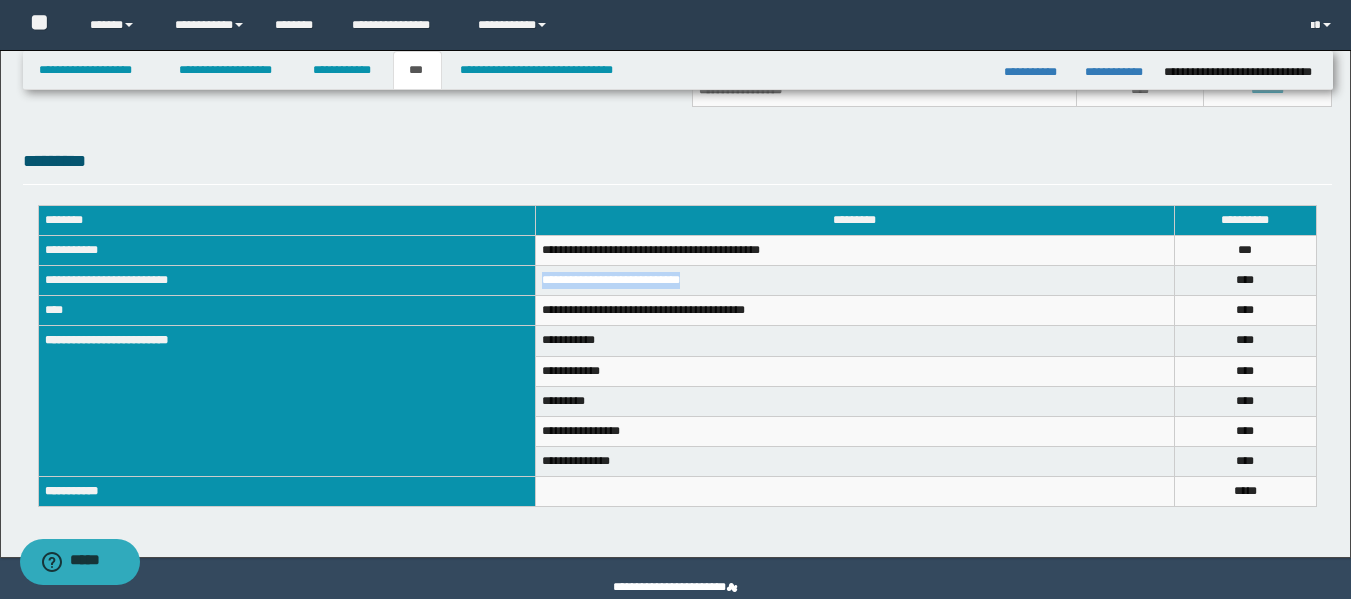 drag, startPoint x: 693, startPoint y: 279, endPoint x: 544, endPoint y: 278, distance: 149.00336 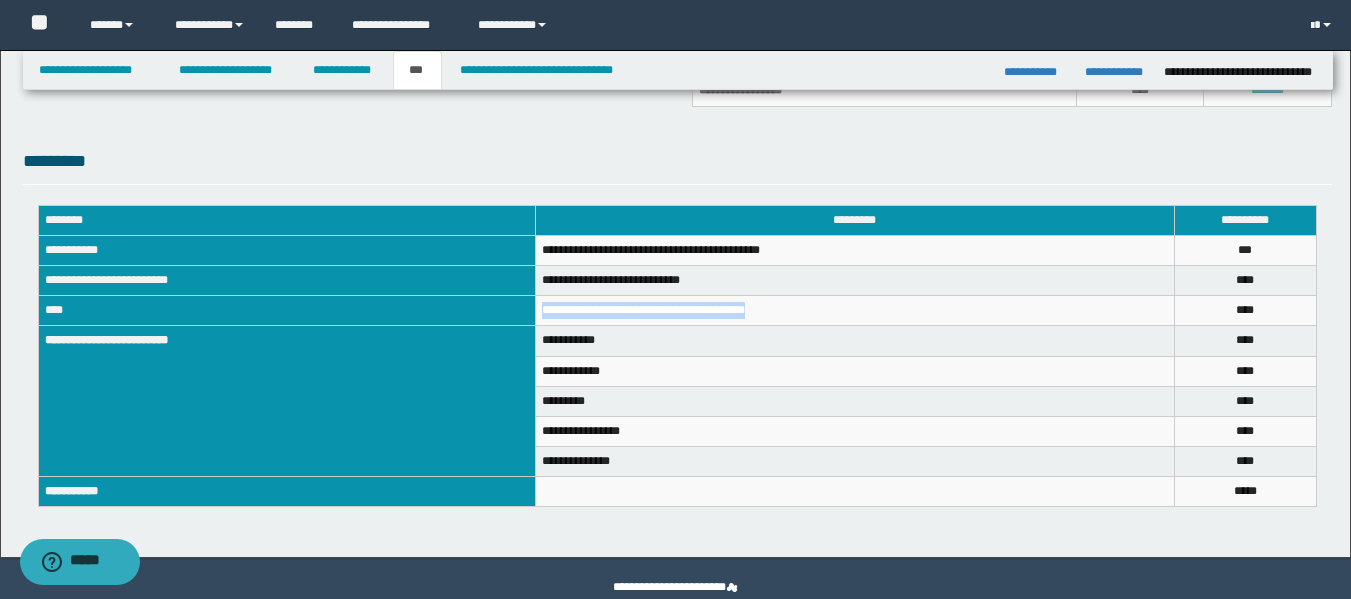 drag, startPoint x: 768, startPoint y: 313, endPoint x: 543, endPoint y: 314, distance: 225.00223 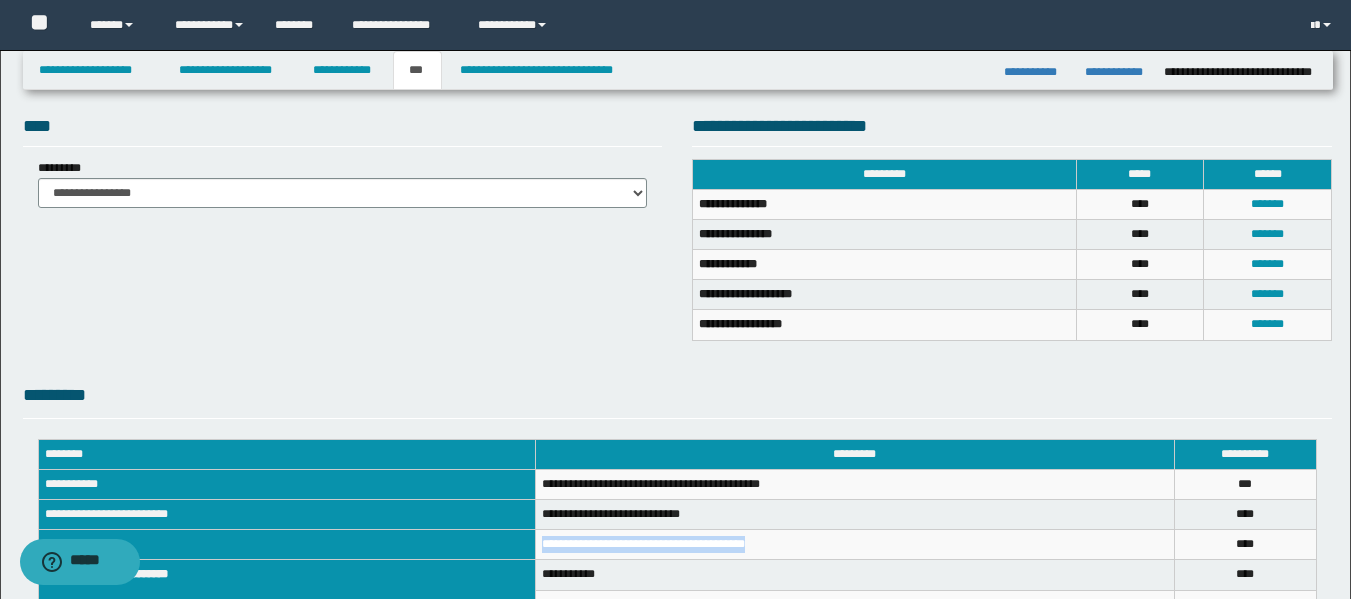 scroll, scrollTop: 402, scrollLeft: 0, axis: vertical 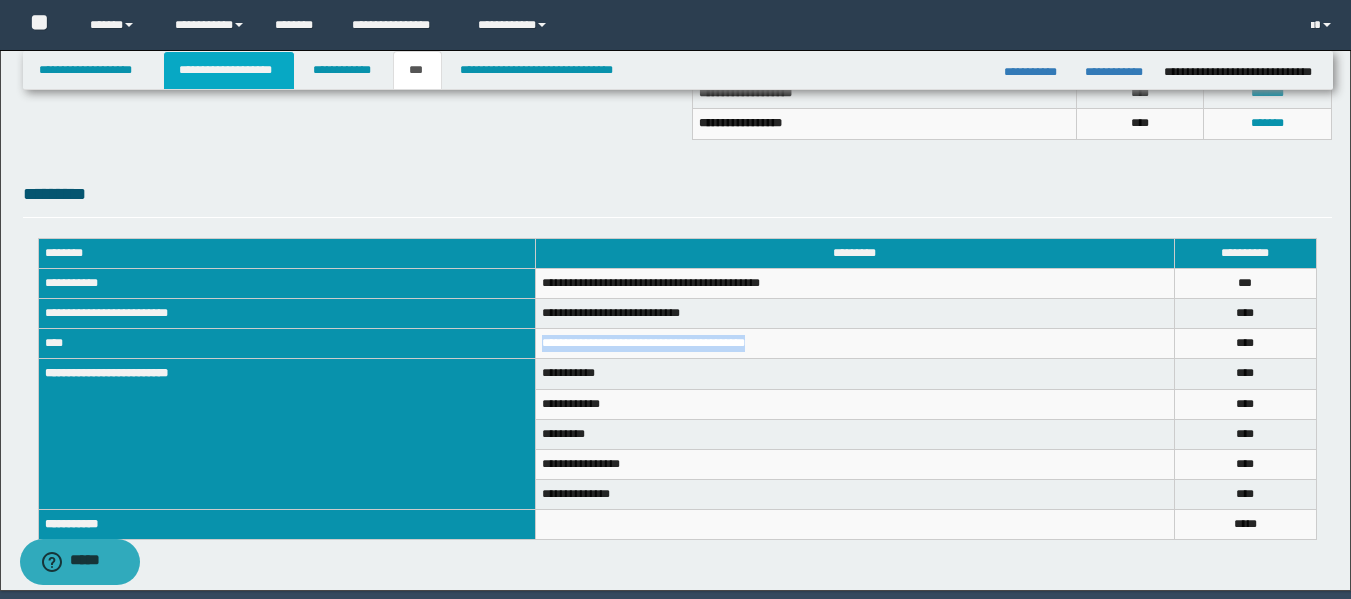 click on "**********" at bounding box center (229, 70) 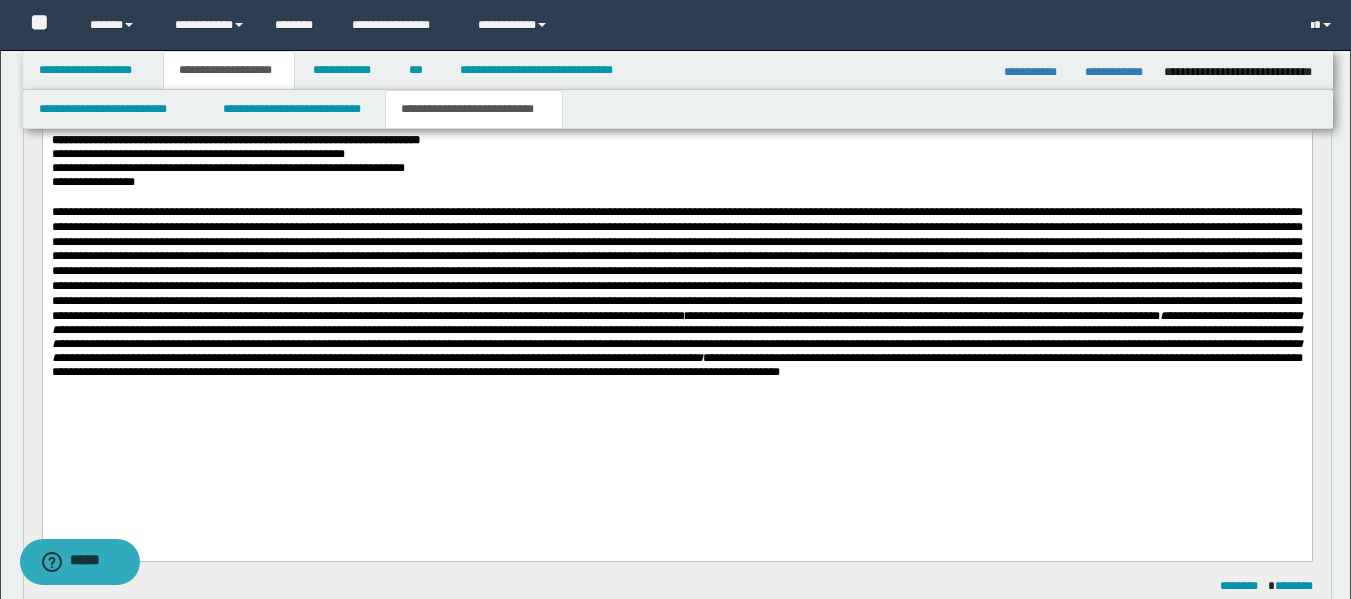scroll, scrollTop: 219, scrollLeft: 0, axis: vertical 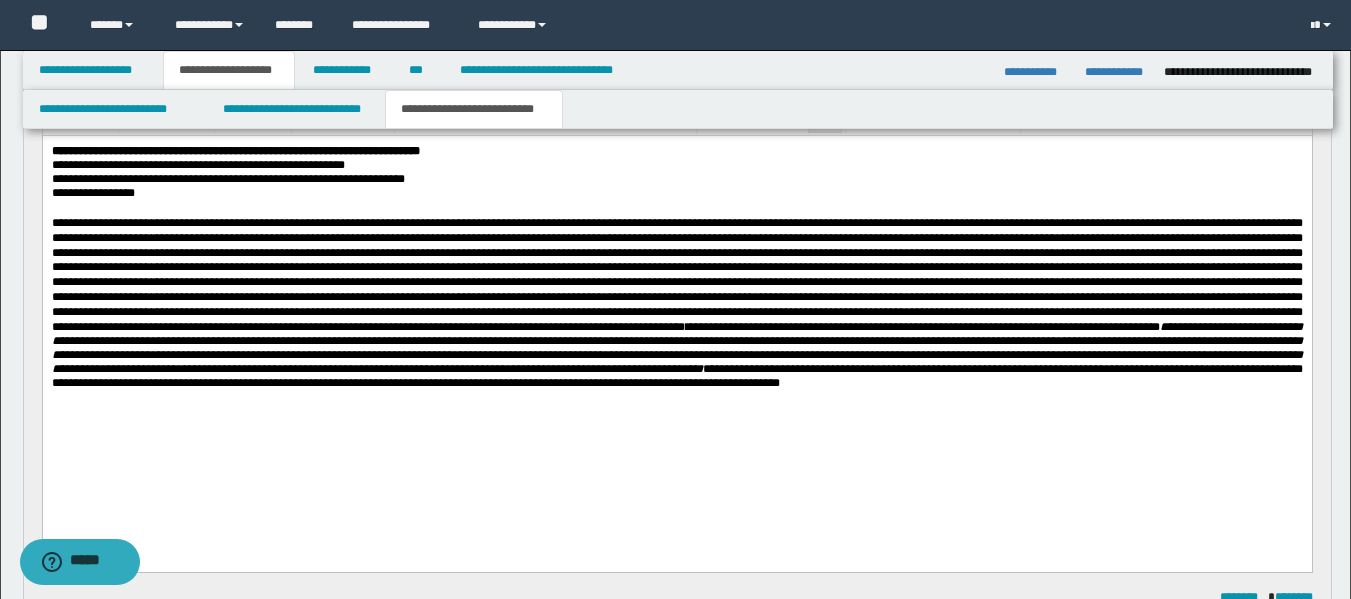 click on "**********" at bounding box center (676, 355) 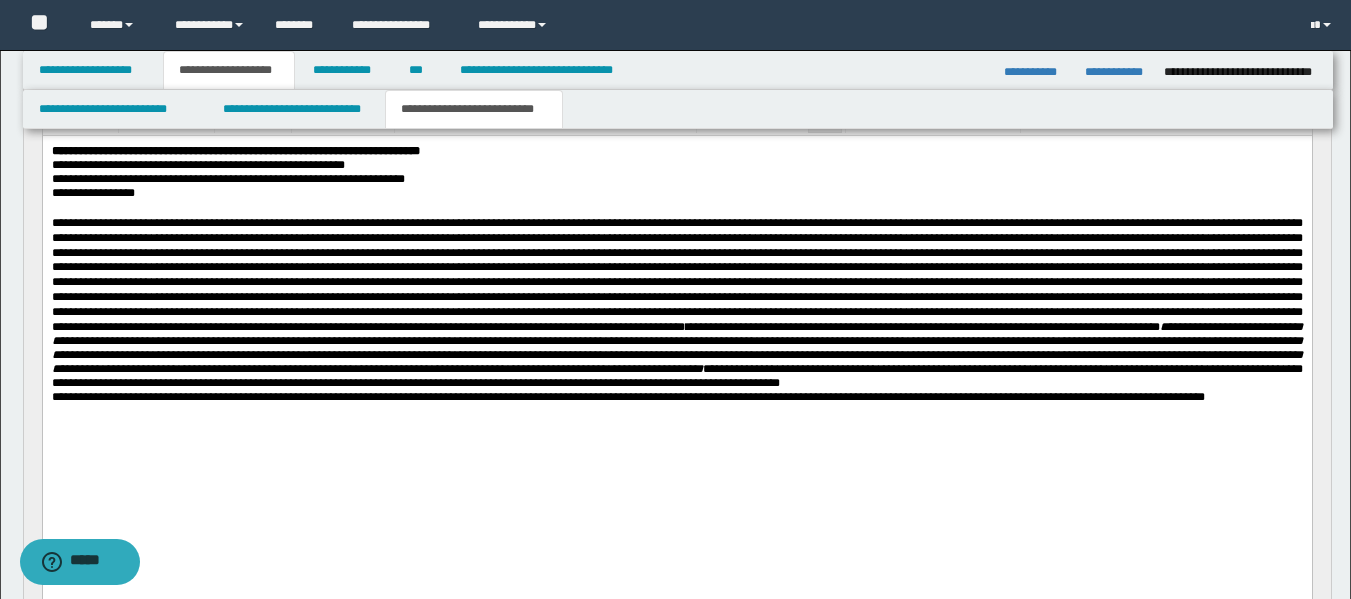 click on "**********" at bounding box center (676, 303) 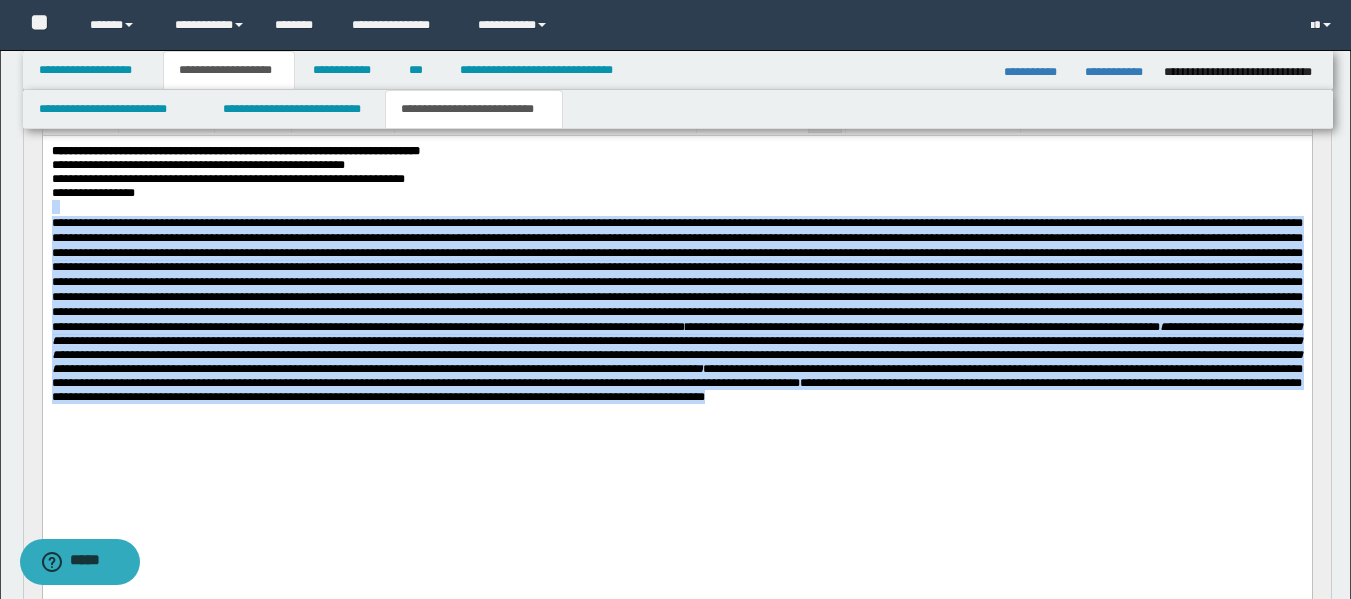 drag, startPoint x: 906, startPoint y: 445, endPoint x: 32, endPoint y: 224, distance: 901.5082 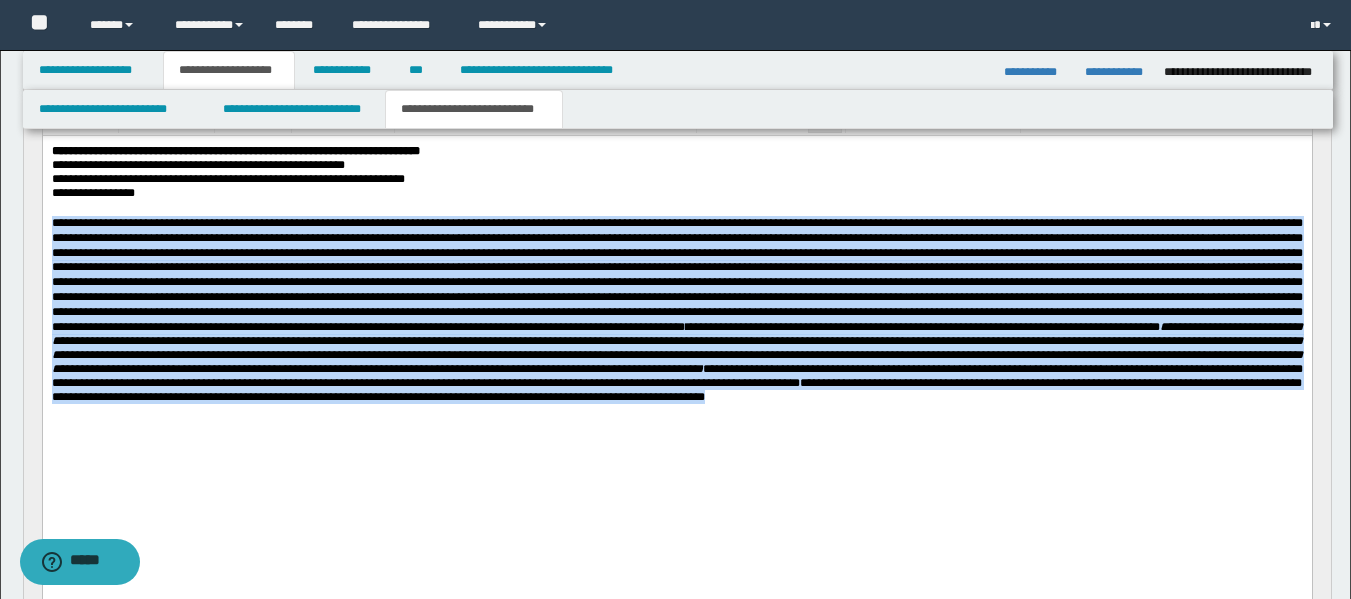 copy on "**********" 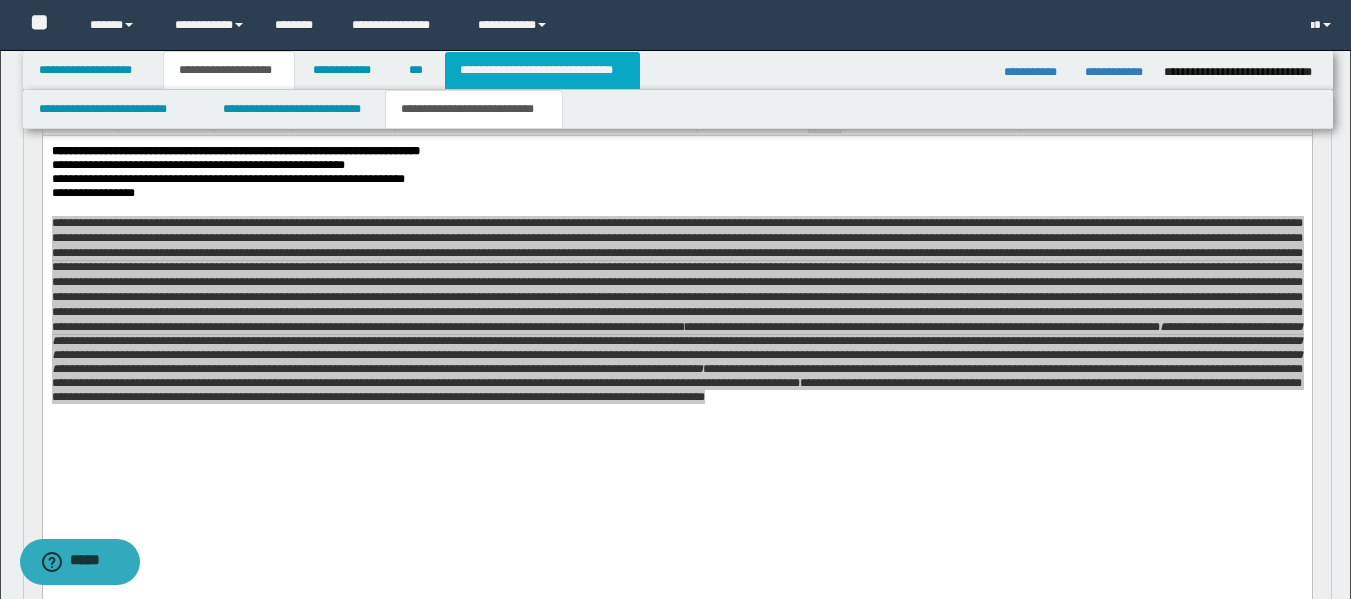 click on "**********" at bounding box center (542, 70) 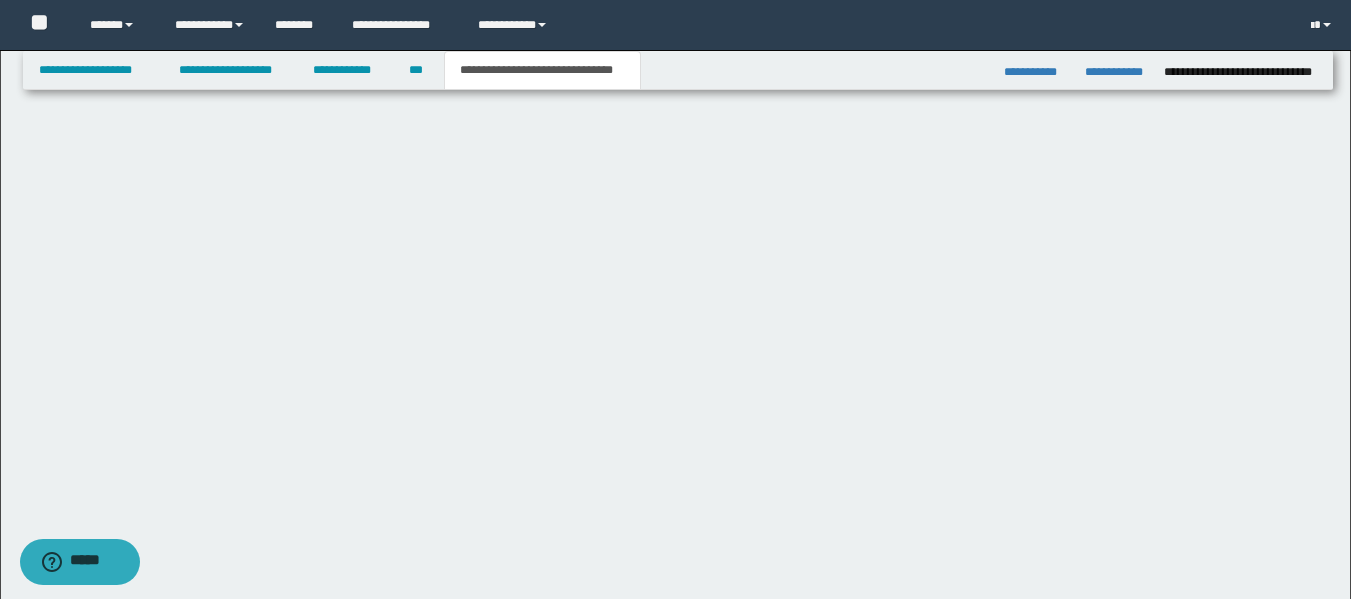 scroll, scrollTop: 0, scrollLeft: 0, axis: both 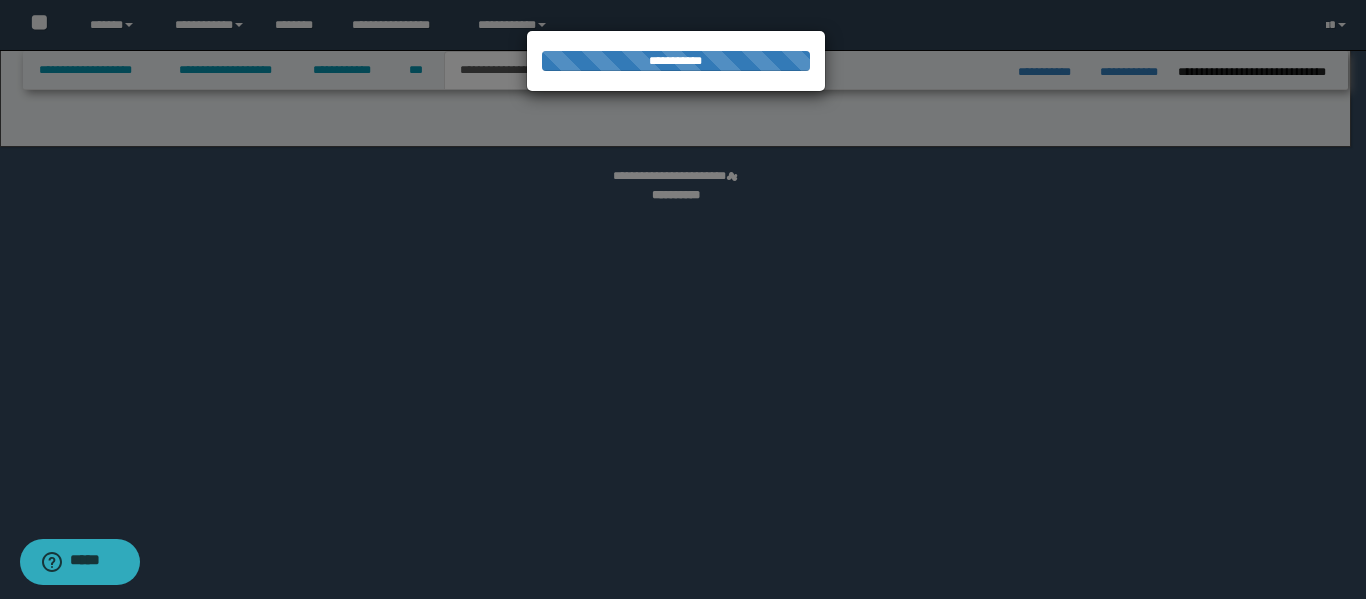 select on "*" 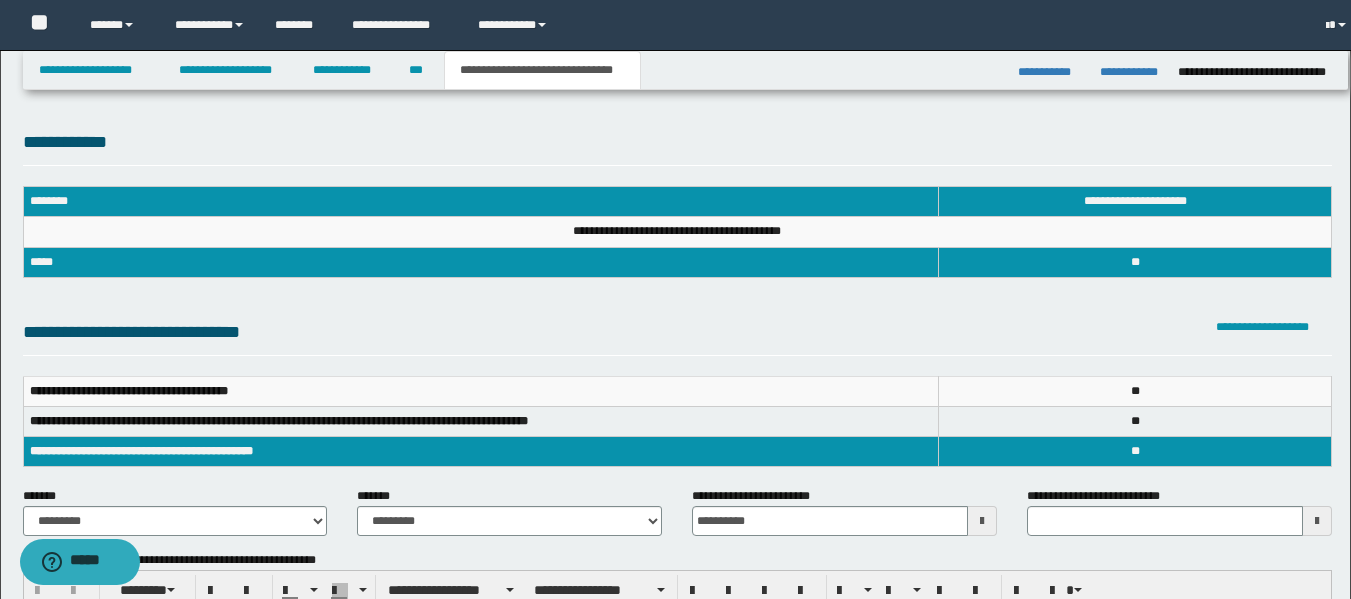 scroll, scrollTop: 0, scrollLeft: 0, axis: both 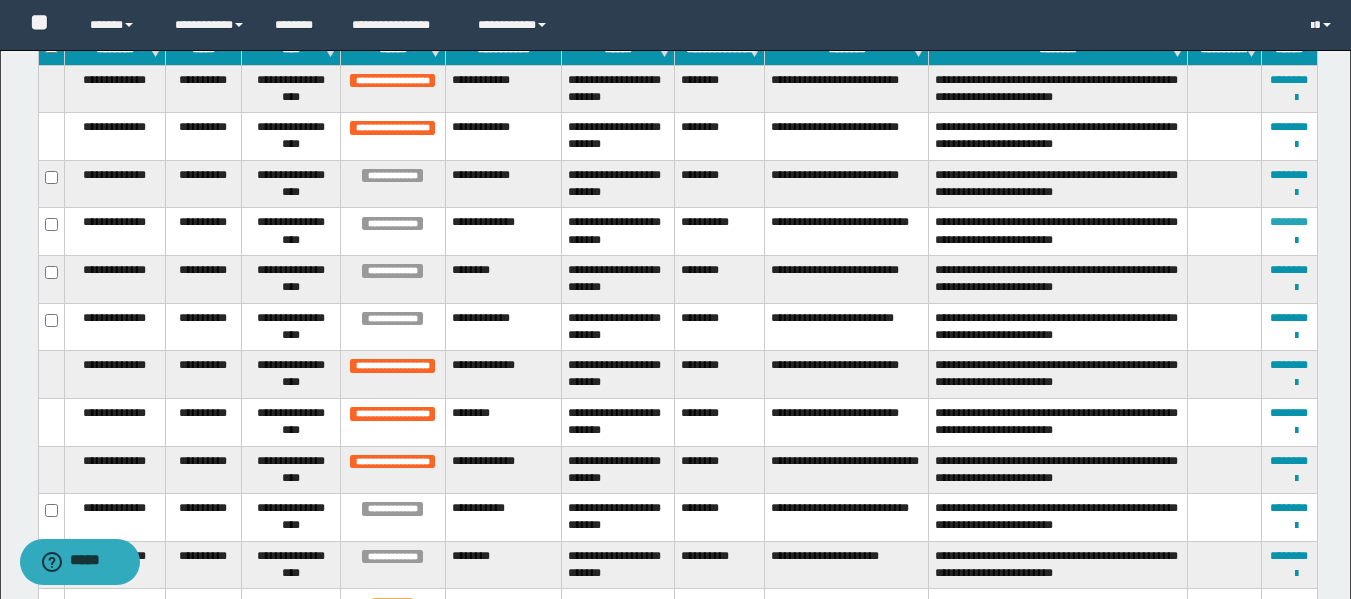 click on "********" at bounding box center (1289, 222) 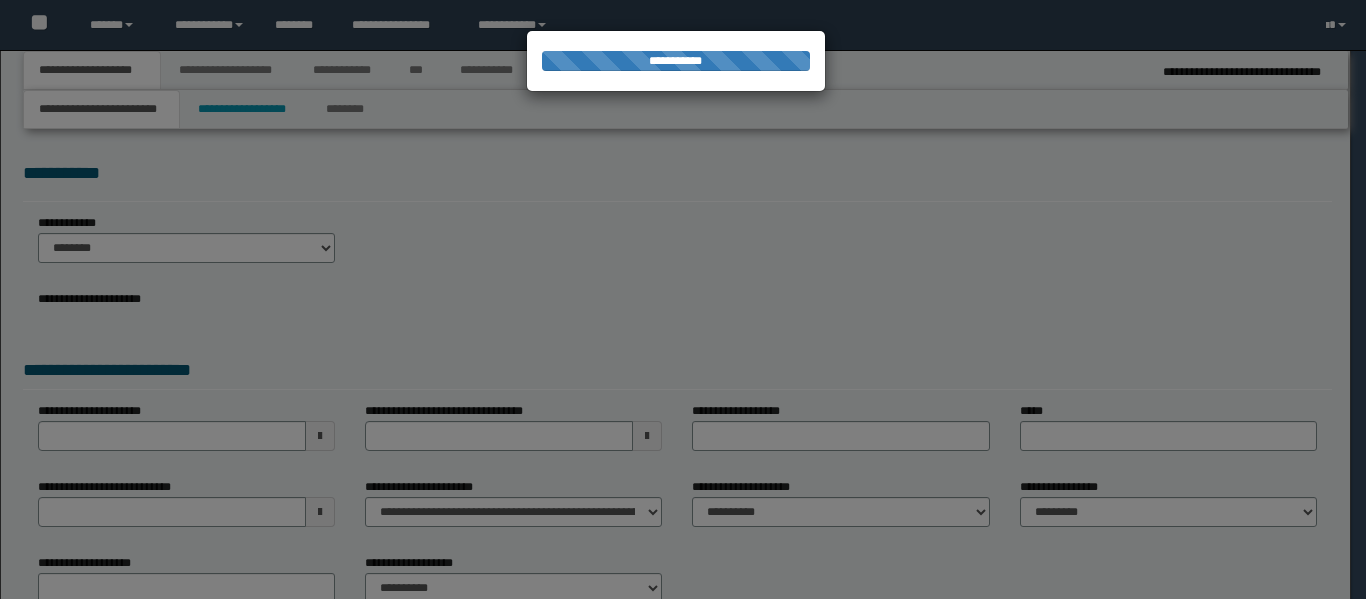 select on "**" 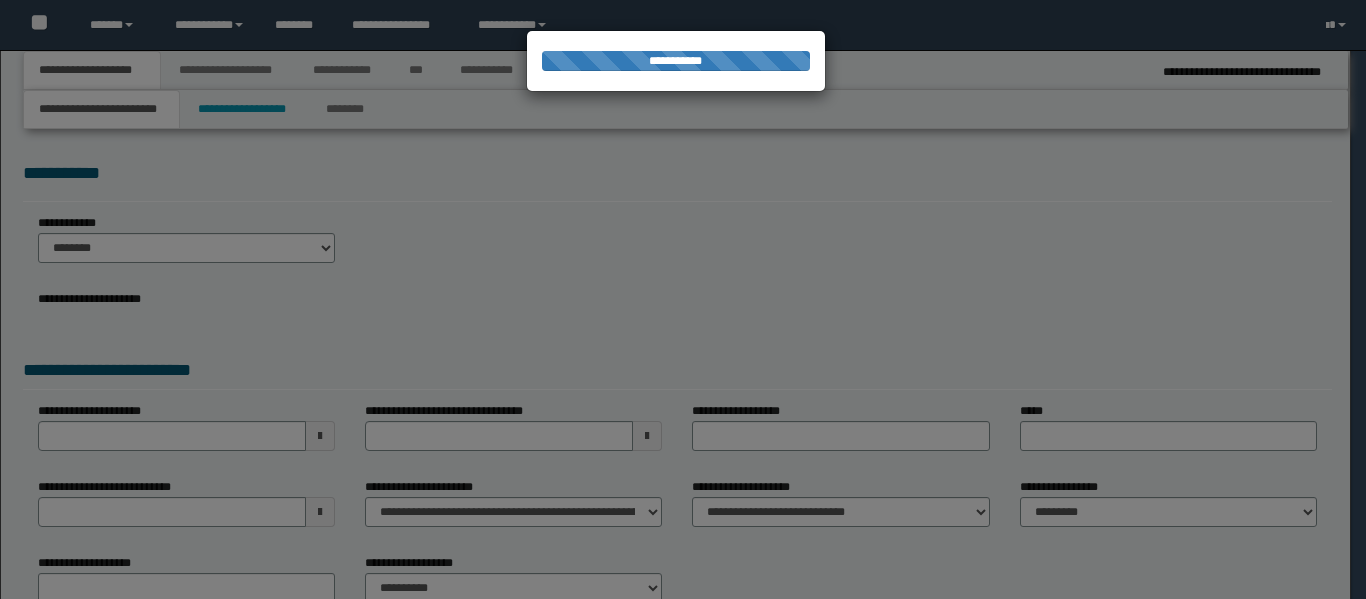 select on "*" 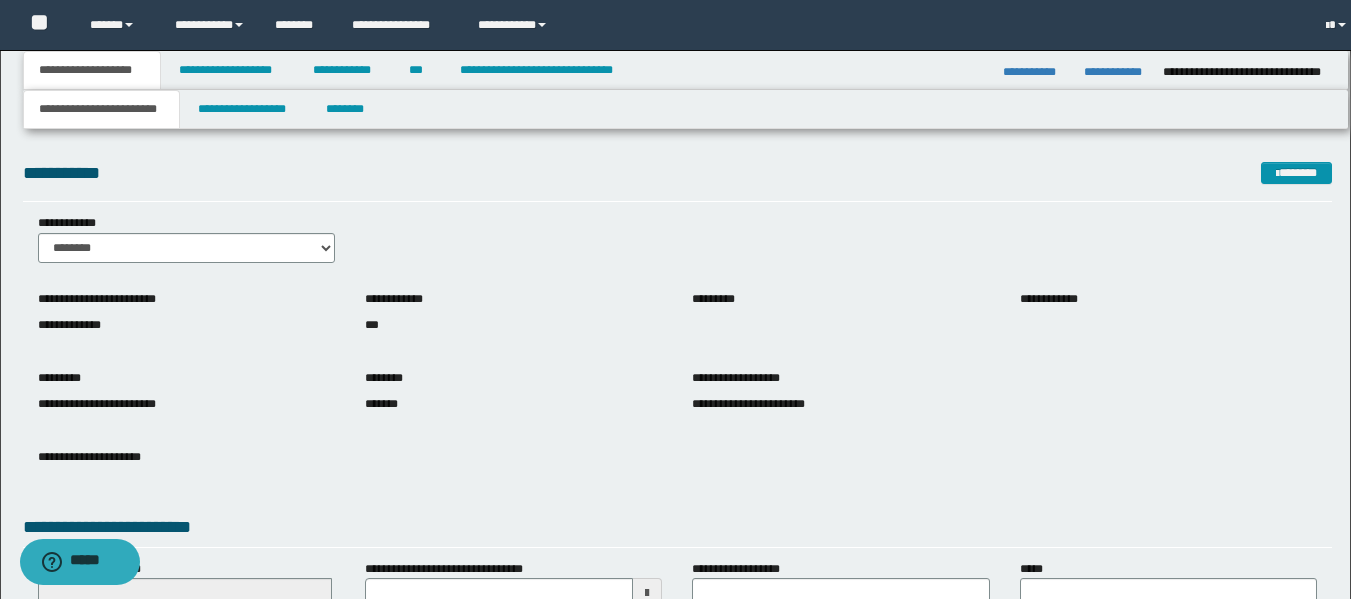 scroll, scrollTop: 0, scrollLeft: 0, axis: both 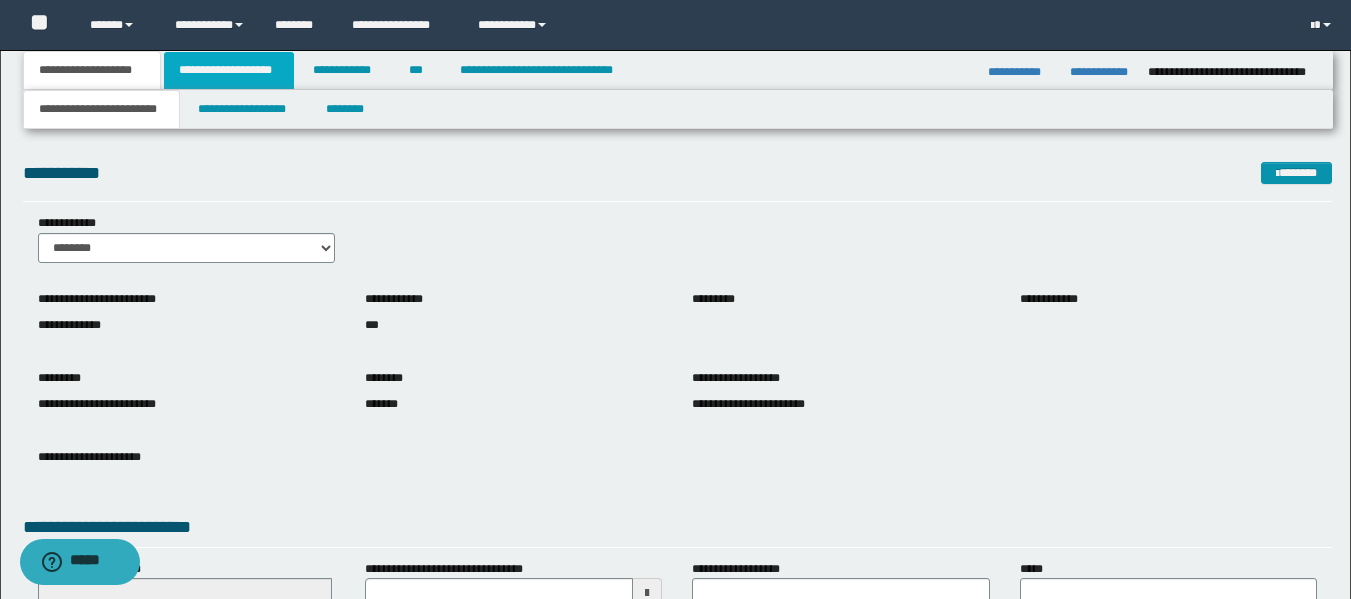 click on "**********" at bounding box center [229, 70] 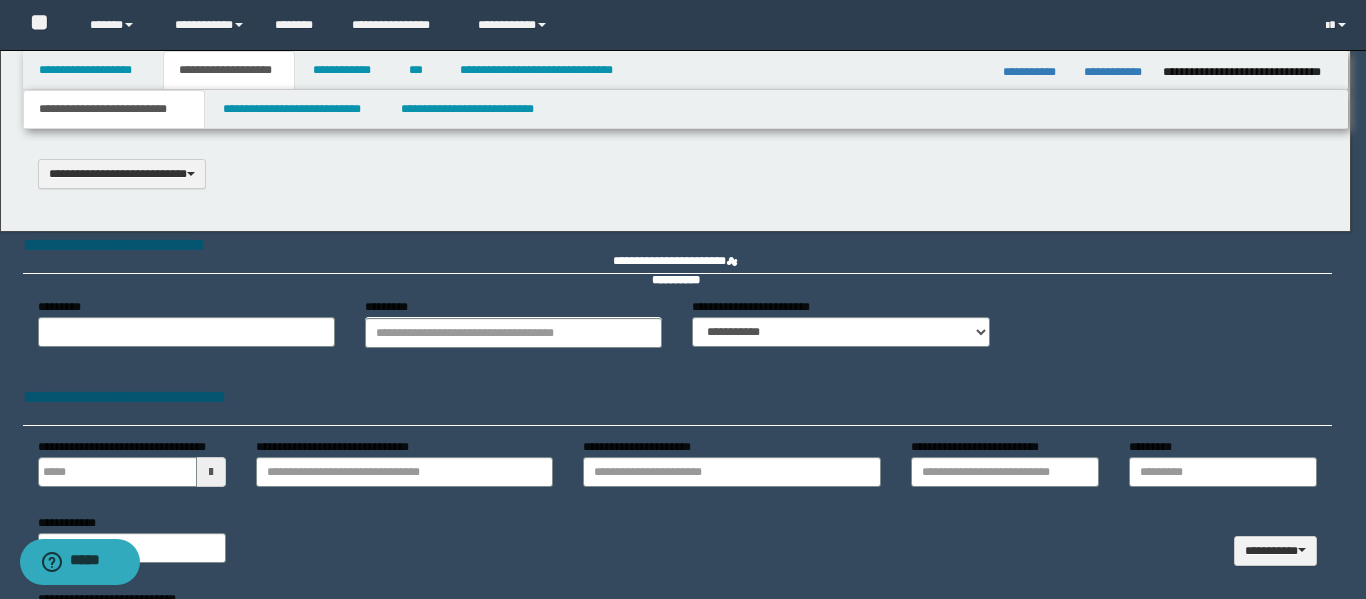 type 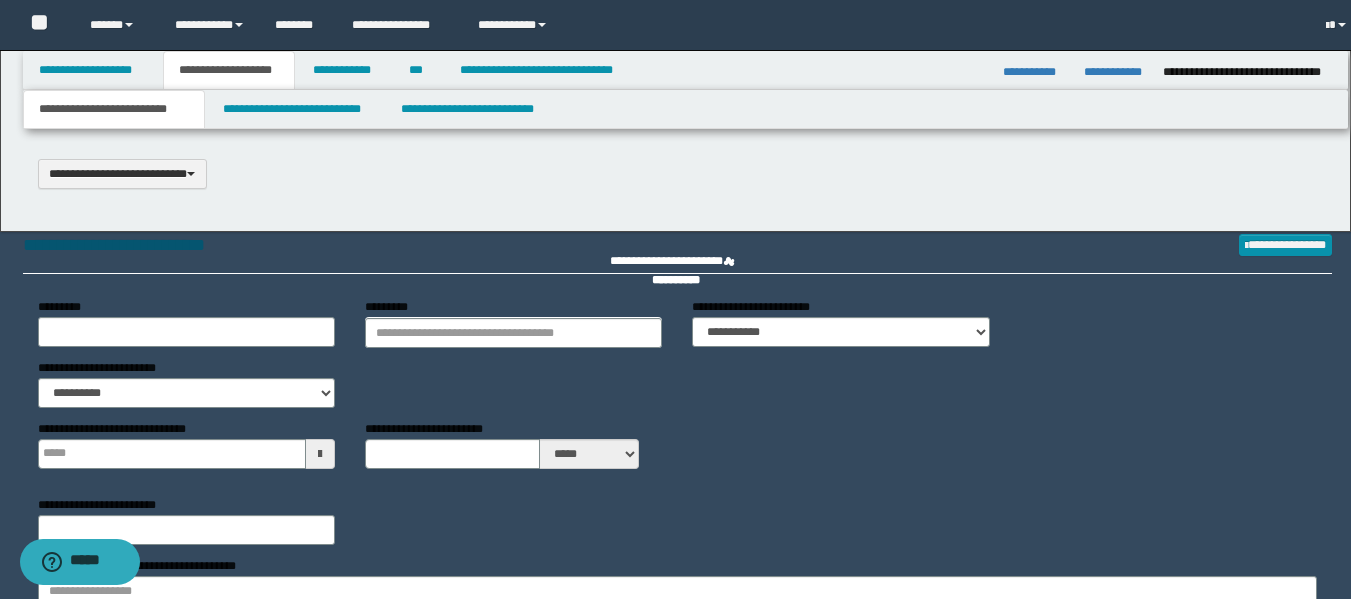 type on "**********" 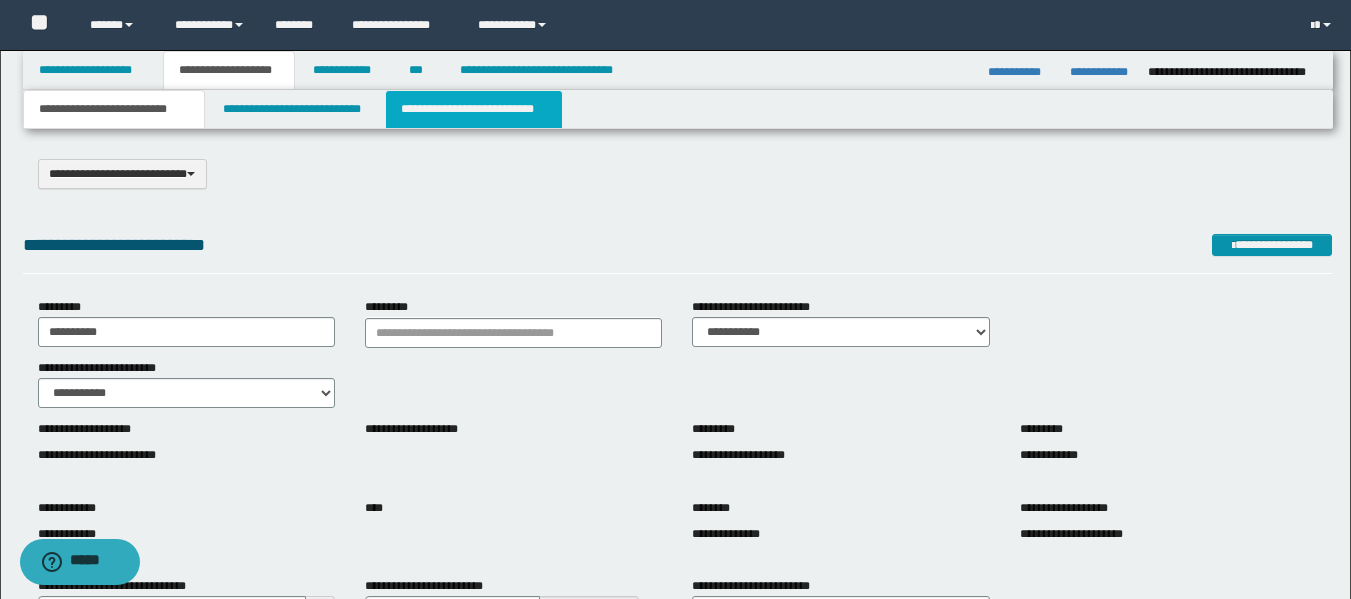 scroll, scrollTop: 0, scrollLeft: 0, axis: both 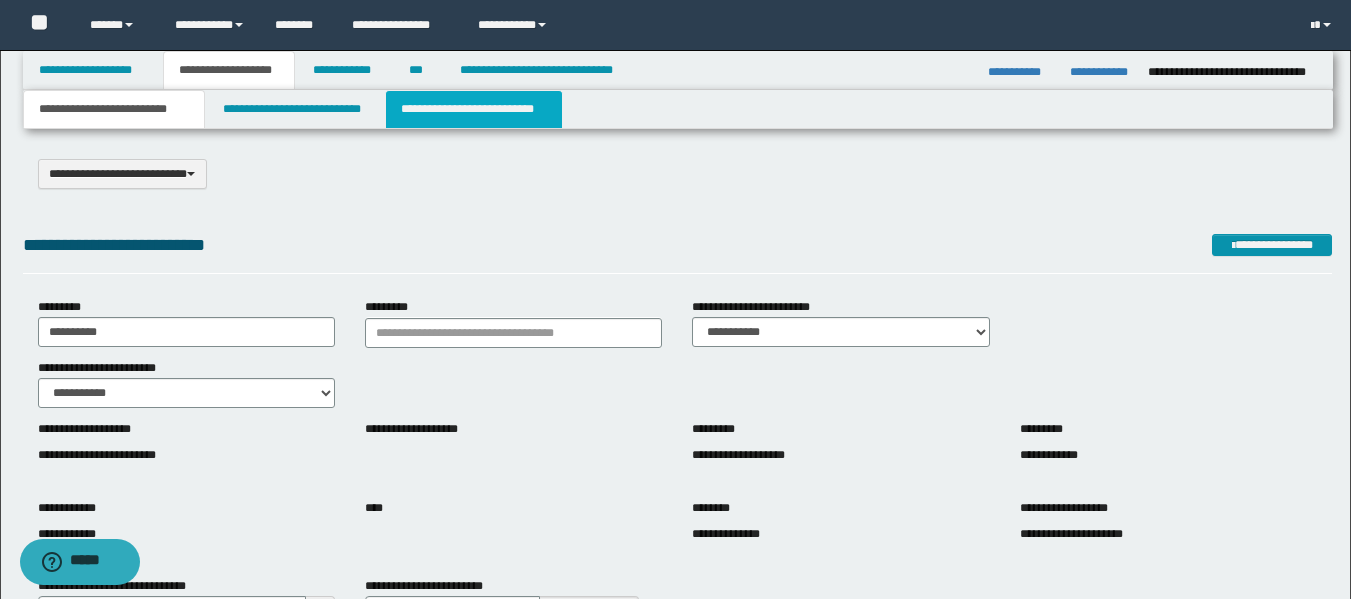 click on "**********" at bounding box center [474, 109] 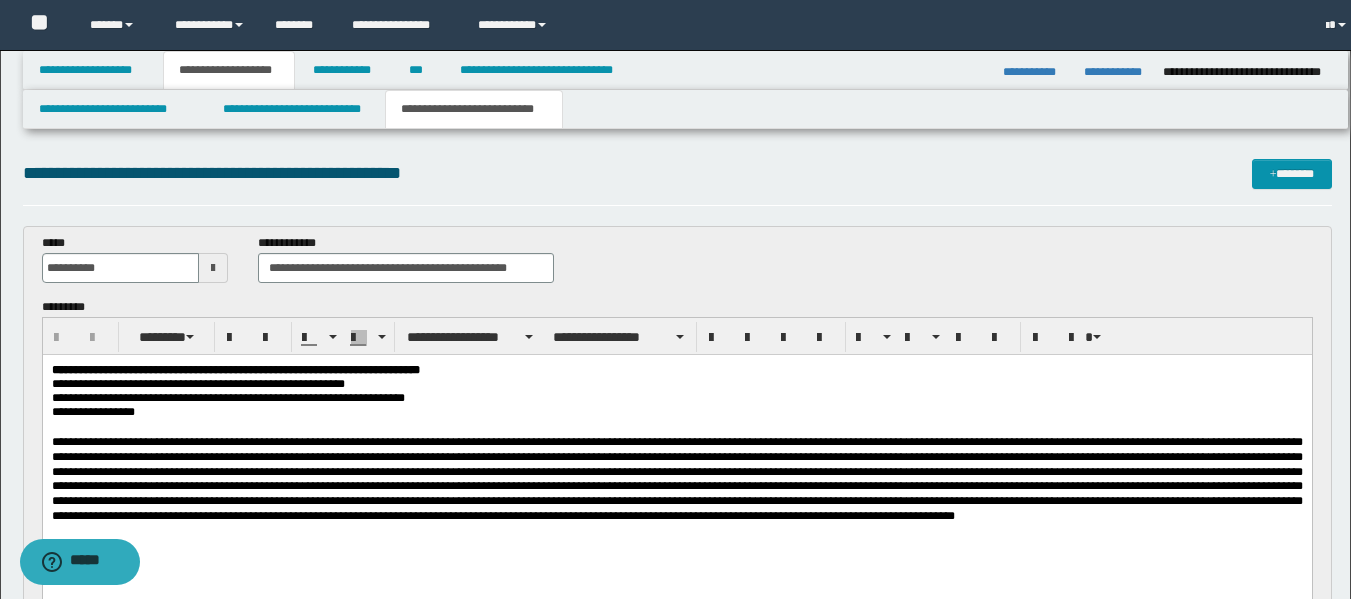 scroll, scrollTop: 0, scrollLeft: 0, axis: both 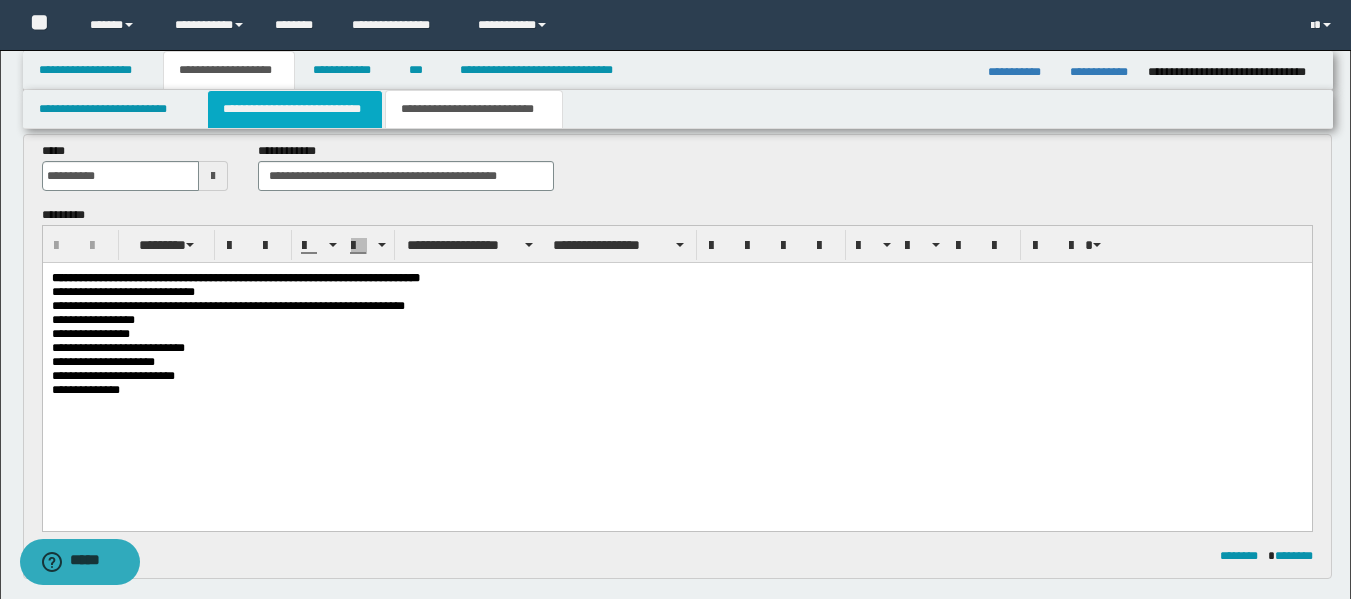 click on "**********" at bounding box center (295, 109) 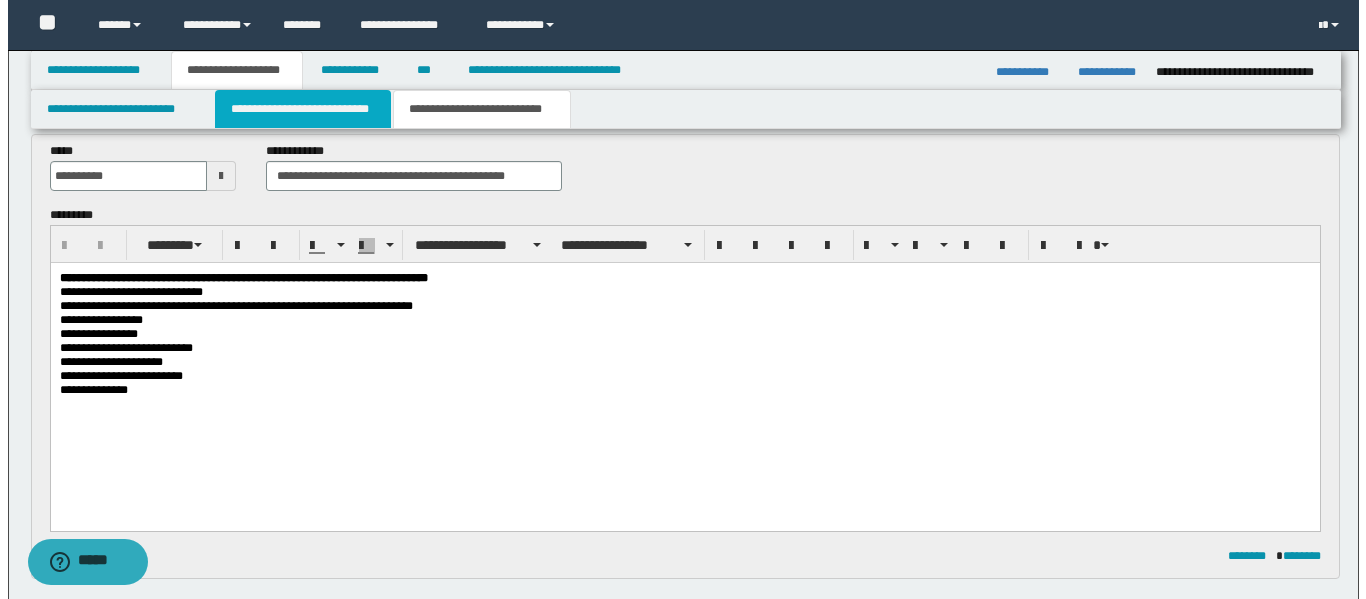 scroll, scrollTop: 0, scrollLeft: 0, axis: both 